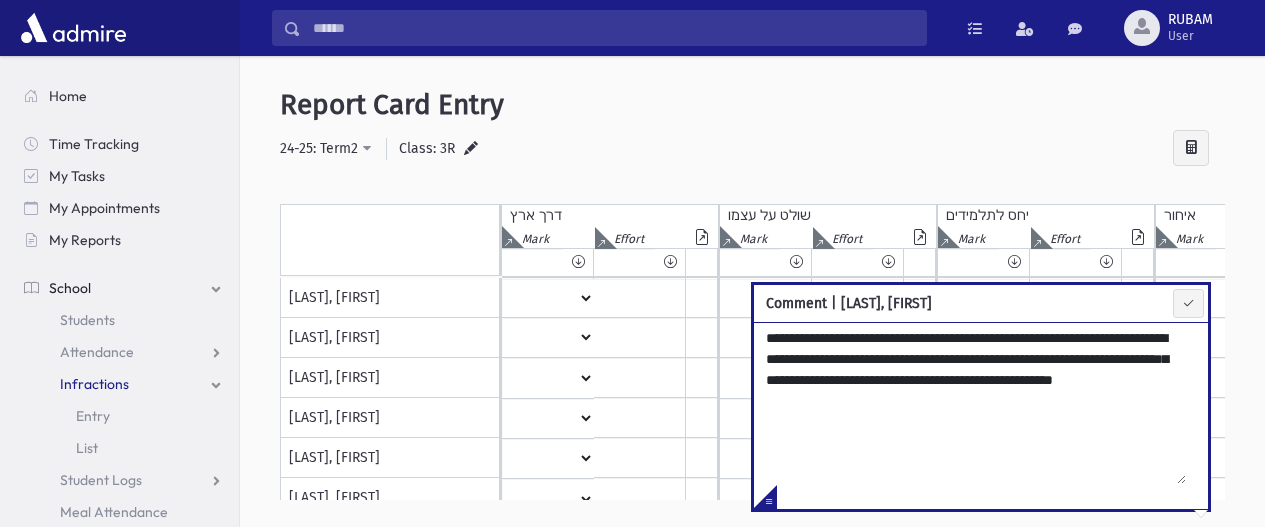 scroll, scrollTop: 0, scrollLeft: 0, axis: both 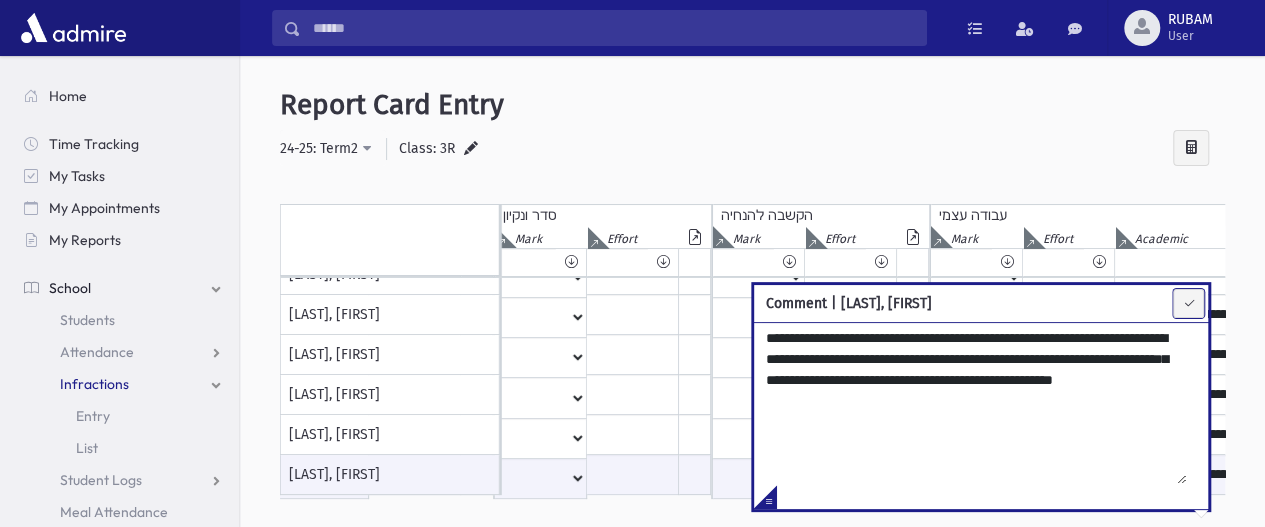 click at bounding box center (1188, 303) 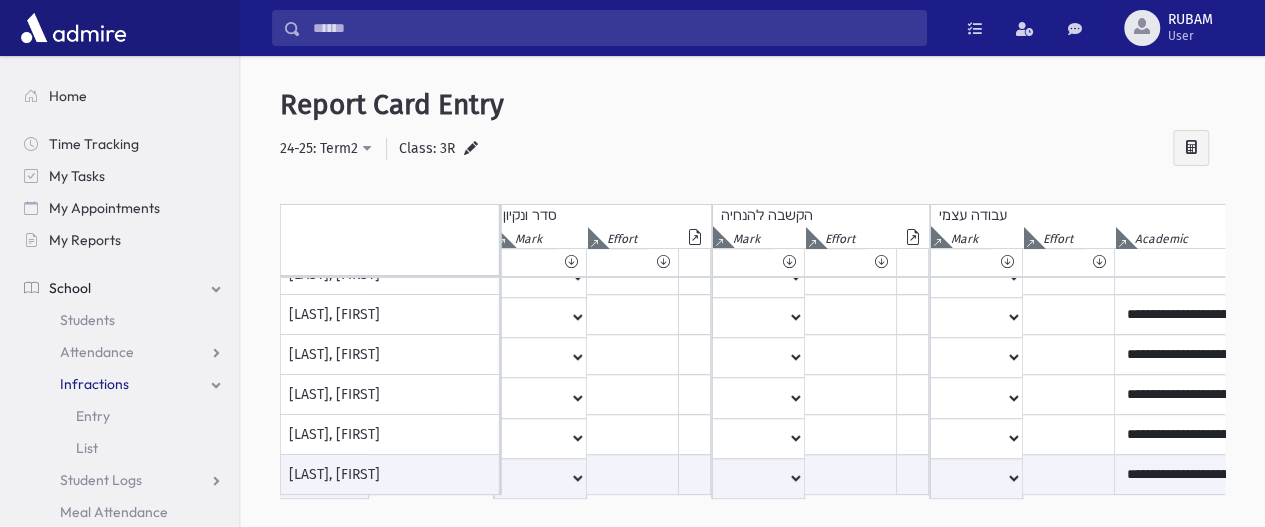 scroll, scrollTop: 0, scrollLeft: 2841, axis: horizontal 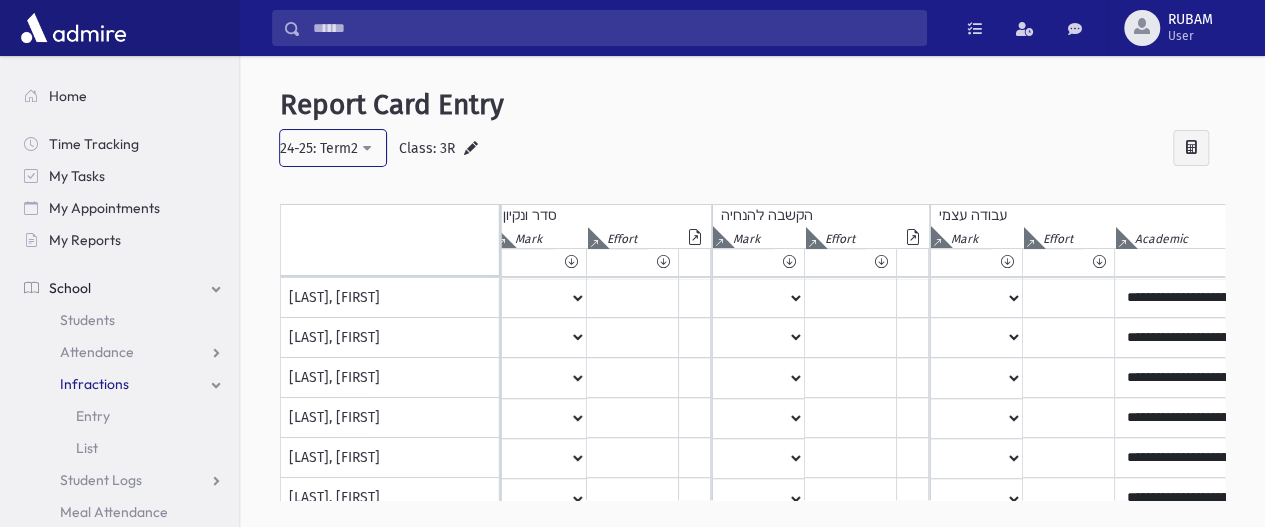 click on "24-25: Term2" at bounding box center (333, 148) 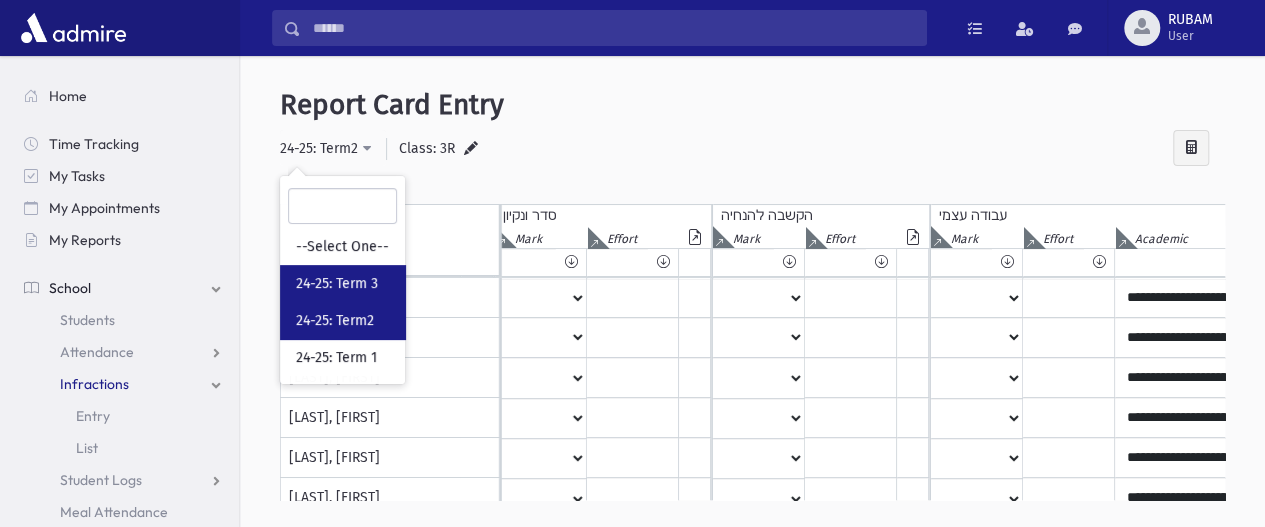 click on "24-25: Term 3" at bounding box center [337, 284] 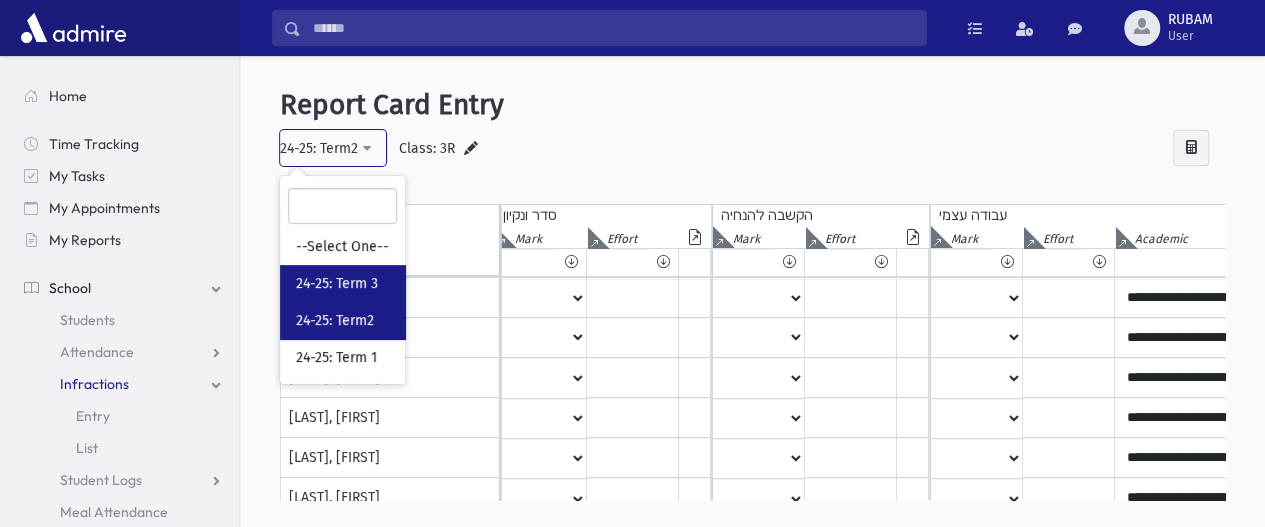 select on "**" 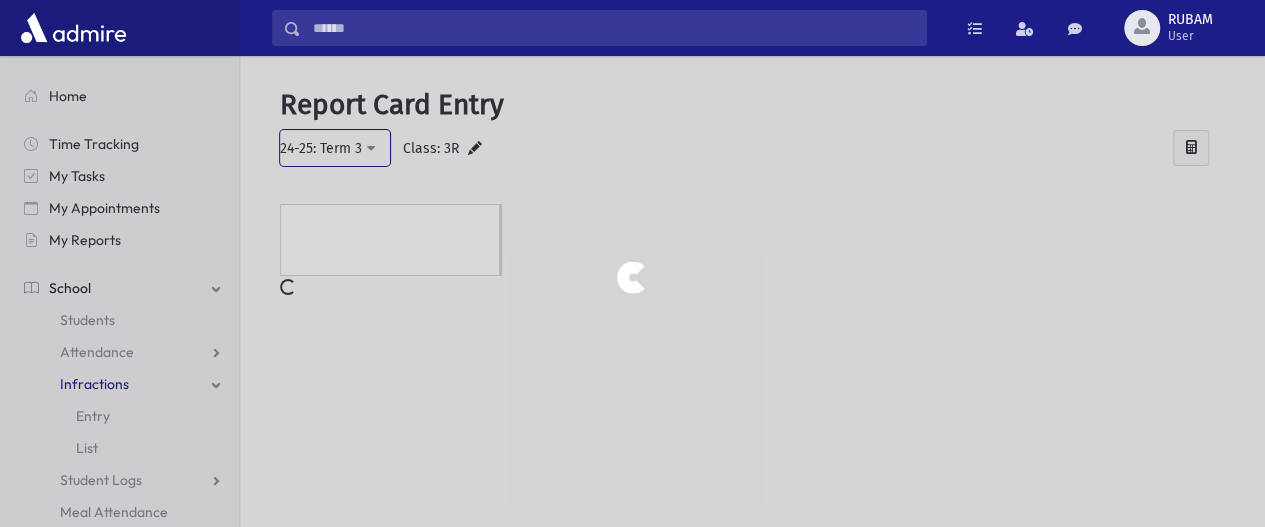 scroll, scrollTop: 0, scrollLeft: 0, axis: both 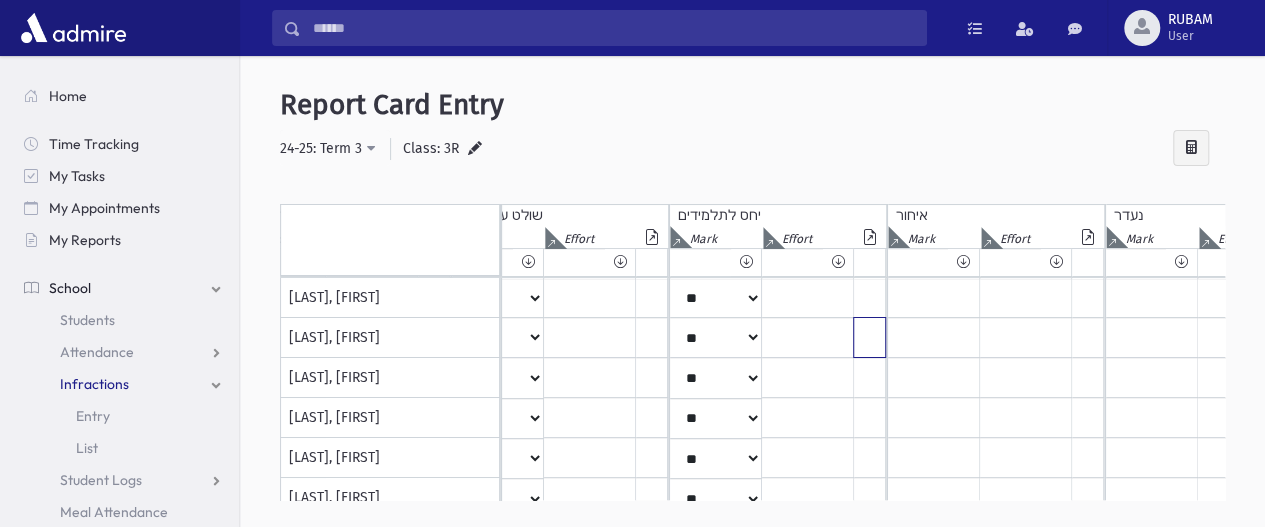 click at bounding box center [433, 298] 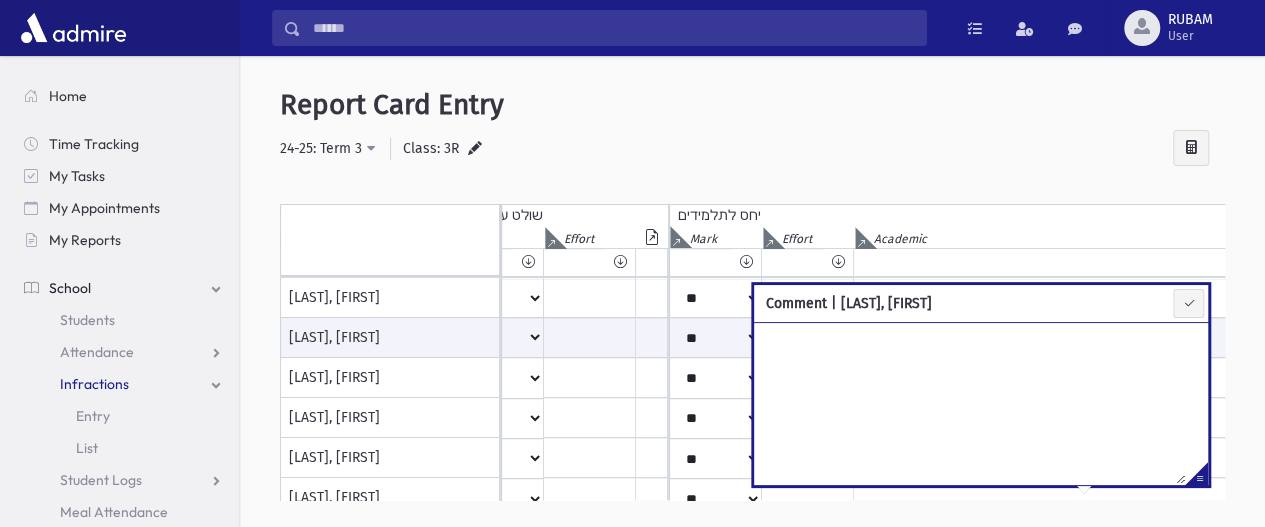 scroll, scrollTop: 0, scrollLeft: 207, axis: horizontal 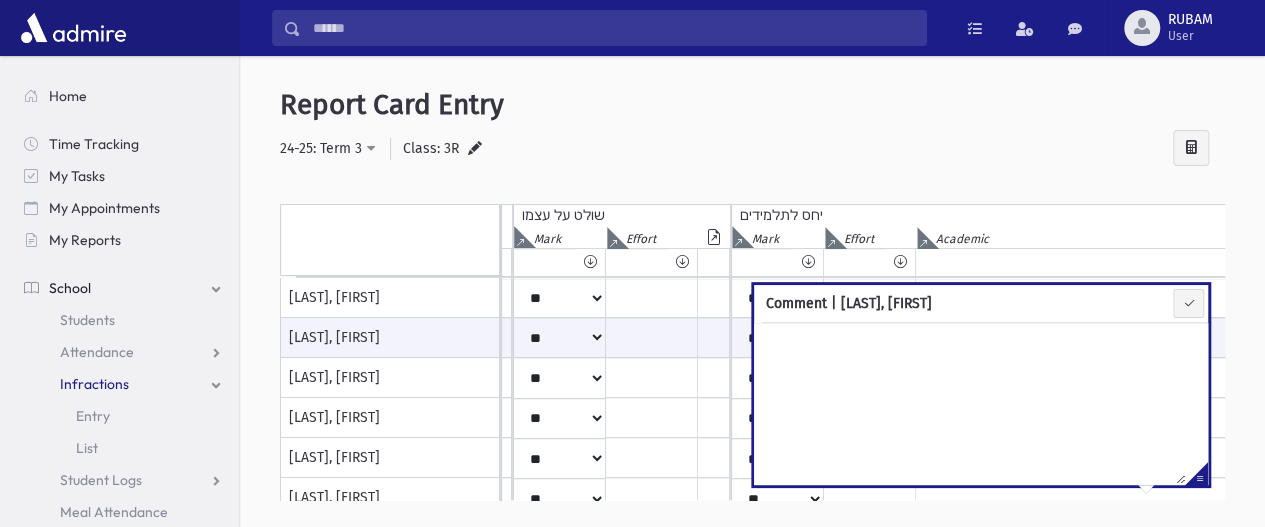 click on "**********" at bounding box center (752, 306) 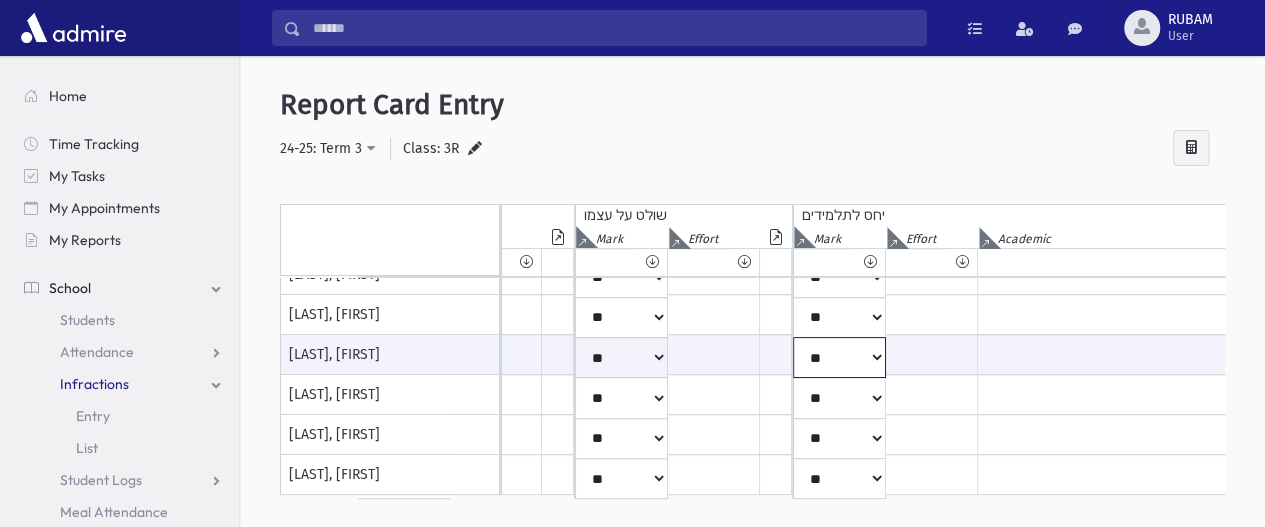 click on "****
*
**
**
*
**
**
**
***
***
**
***
***
**" at bounding box center (404, 357) 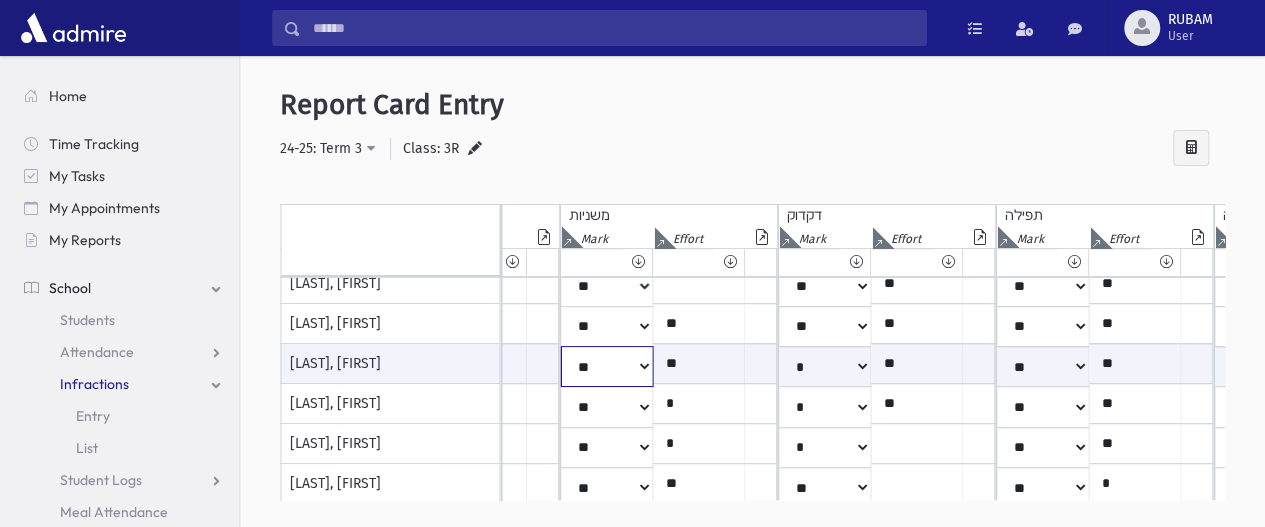 click on "*
**
**
*
**
**
*
**
**
*
**
**
**
***
**
***
**
***
***
***
***
**
***" at bounding box center [-1348, 366] 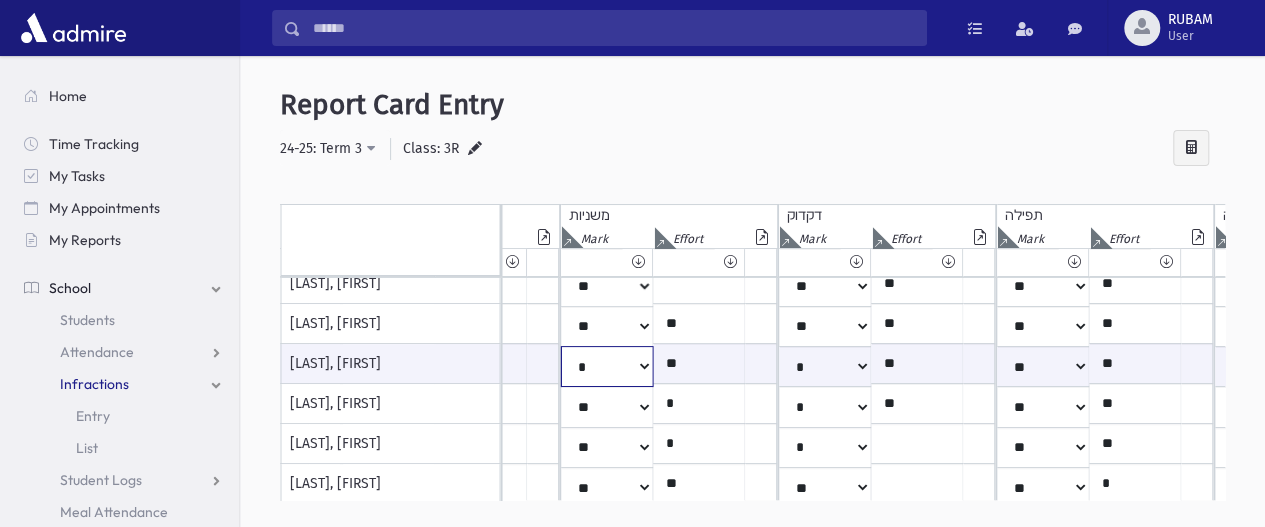 click on "*
**
**
*
**
**
*
**
**
*
**
**
**
***
**
***
**
***
***
***
***
**
***" at bounding box center (-1348, 366) 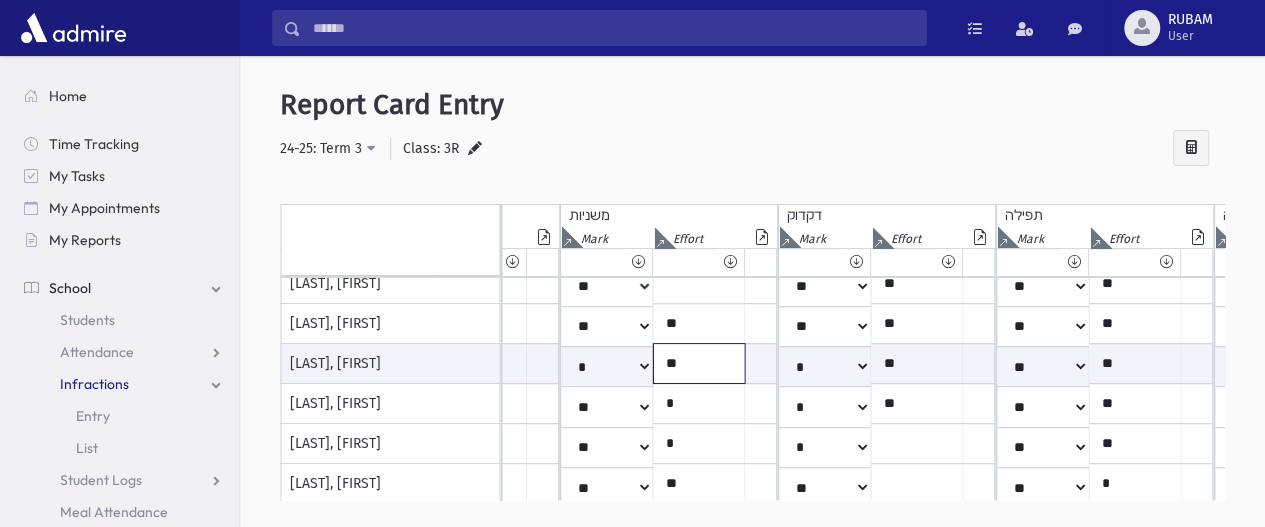 click on "**" at bounding box center (-1257, 363) 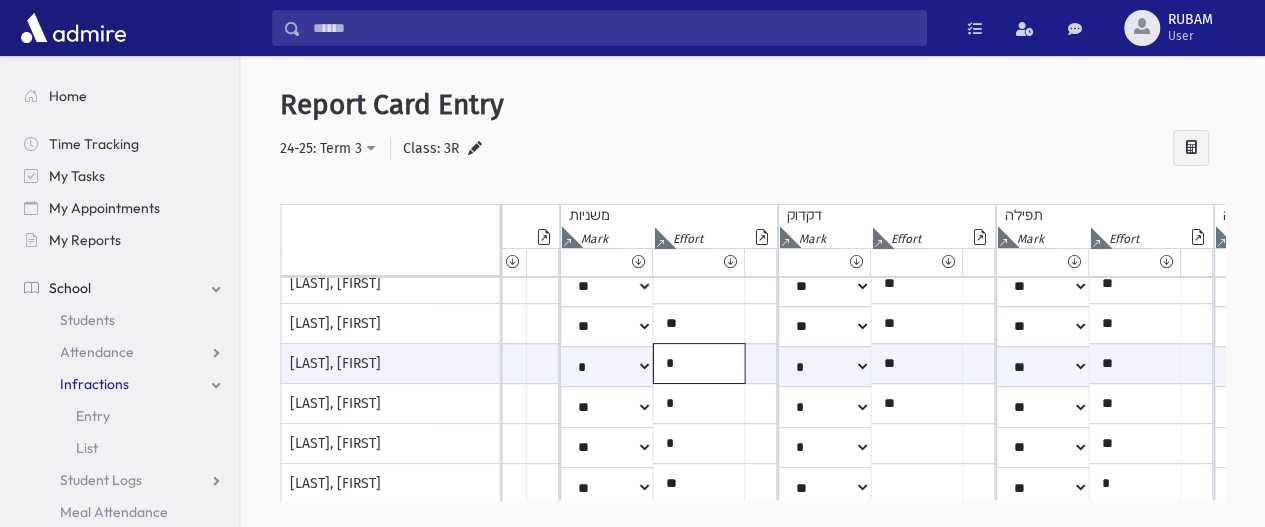 type on "*" 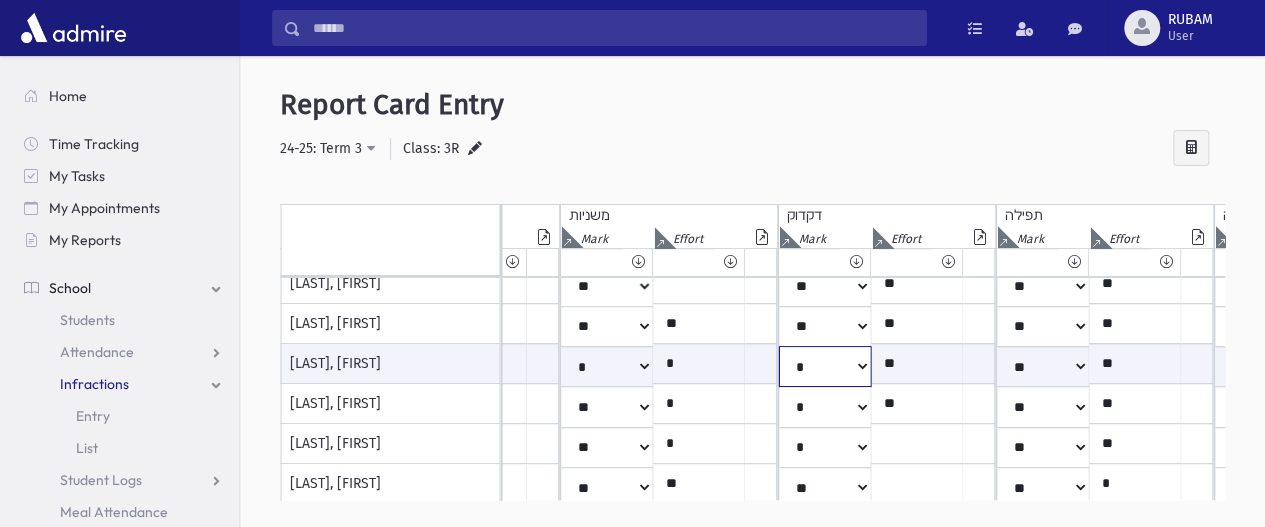 click on "*
**
**
*
**
**
*
**
**
*
**
**
**
***
**
***
**
***
***
***
***
**
***" at bounding box center [-1348, 366] 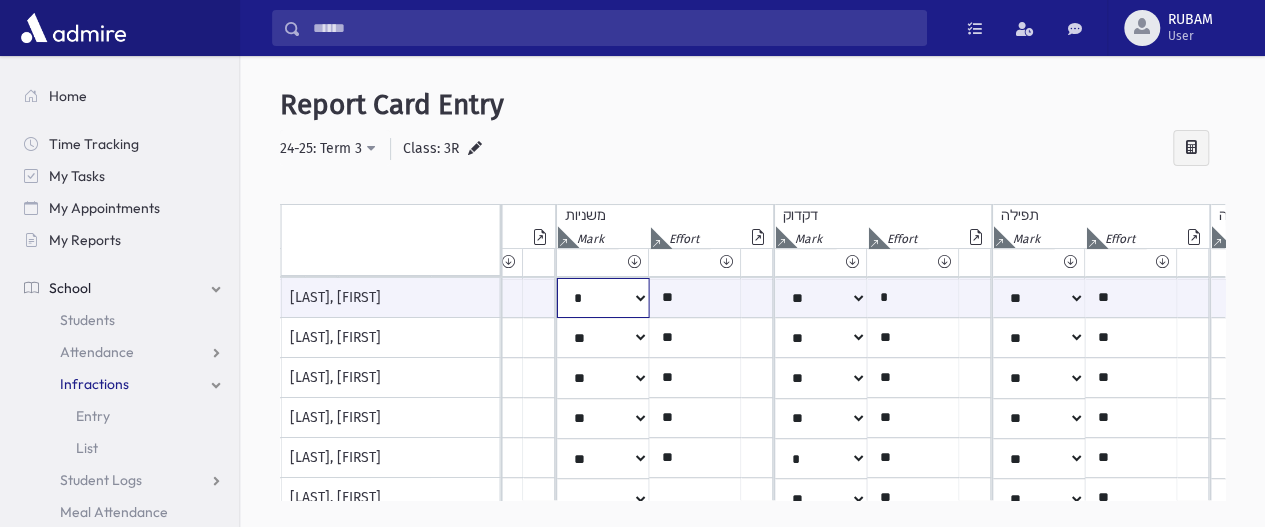 click on "*
**
**
*
**
**
*
**
**
*
**
**
**
***
**
***
**
***
***
***
***
**
***" at bounding box center (-1352, 298) 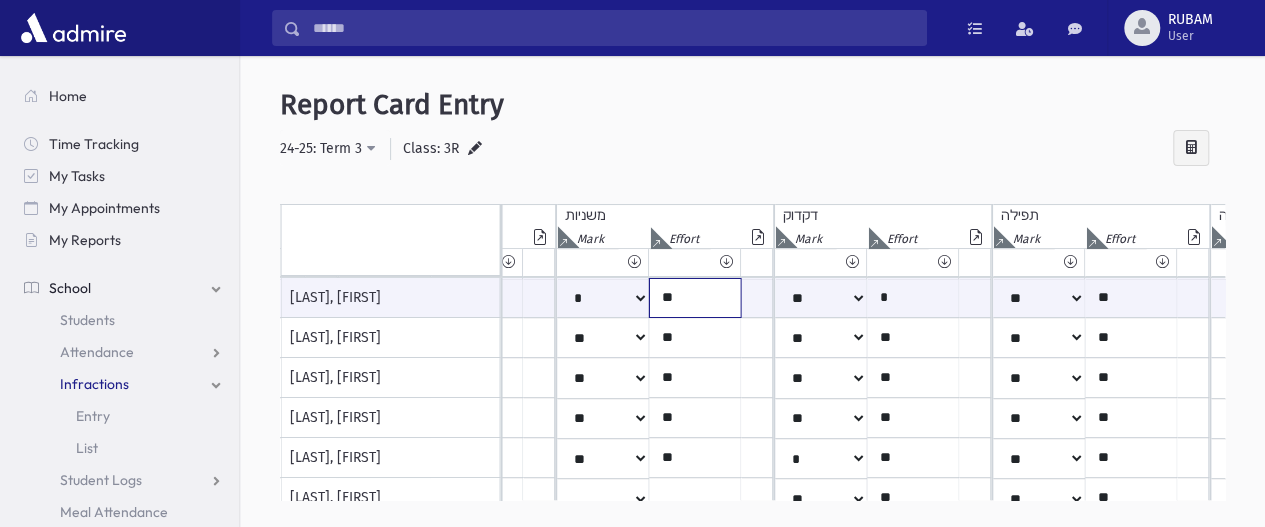 click on "**" at bounding box center (-1261, 298) 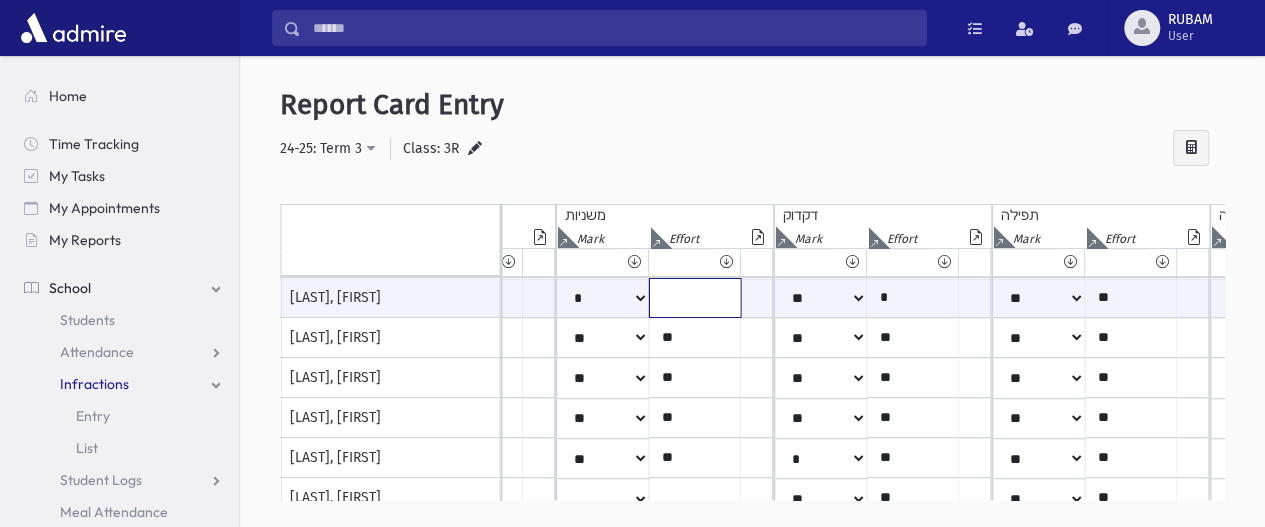 click at bounding box center [-1261, 298] 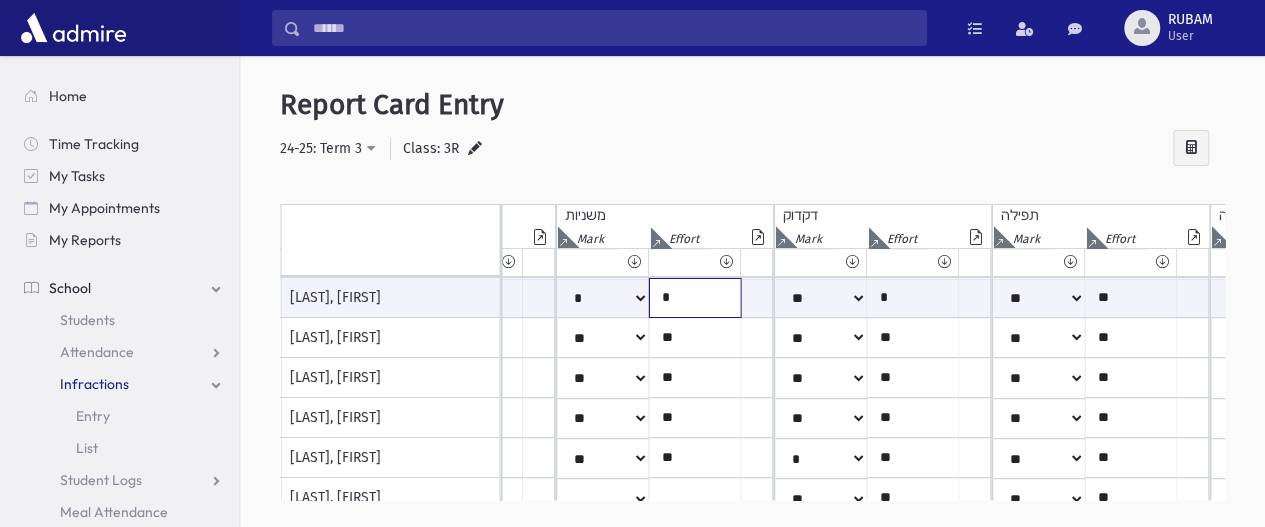 click on "*" at bounding box center (-1261, 298) 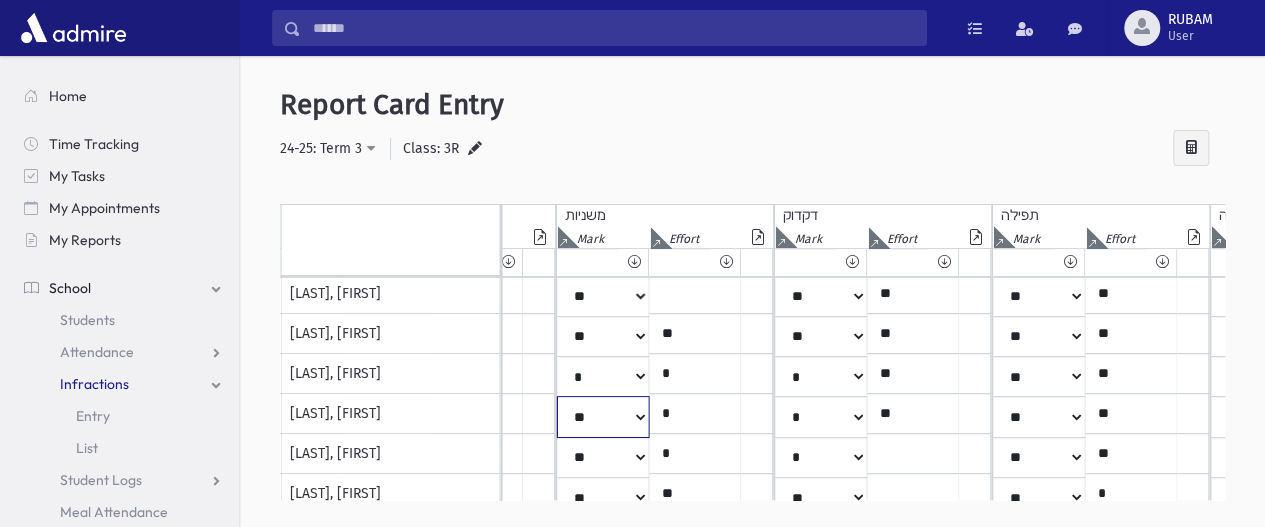 click on "*
**
**
*
**
**
*
**
**
*
**
**
**
***
**
***
**
***
***
***
***
**
***" at bounding box center (-1352, -26) 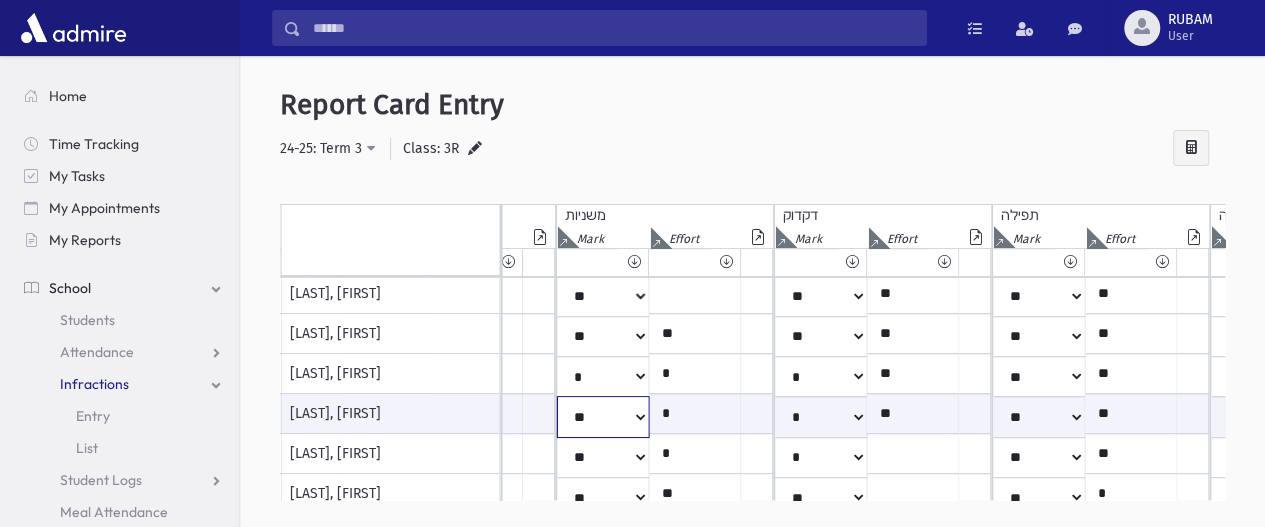 select on "*" 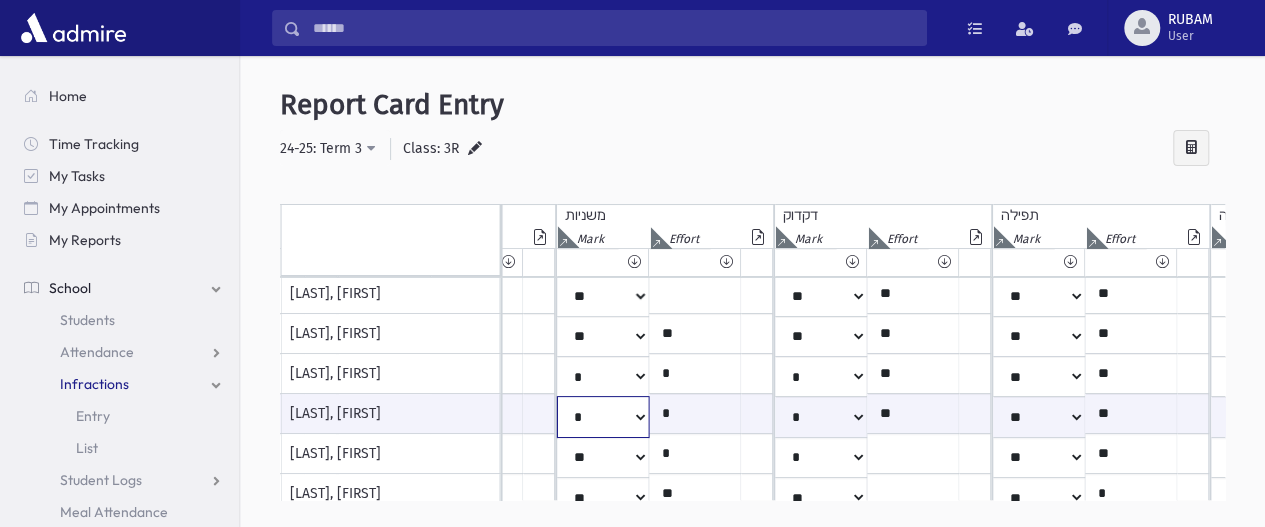 click on "*
**
**
*
**
**
*
**
**
*
**
**
**
***
**
***
**
***
***
***
***
**
***" at bounding box center [-1352, 416] 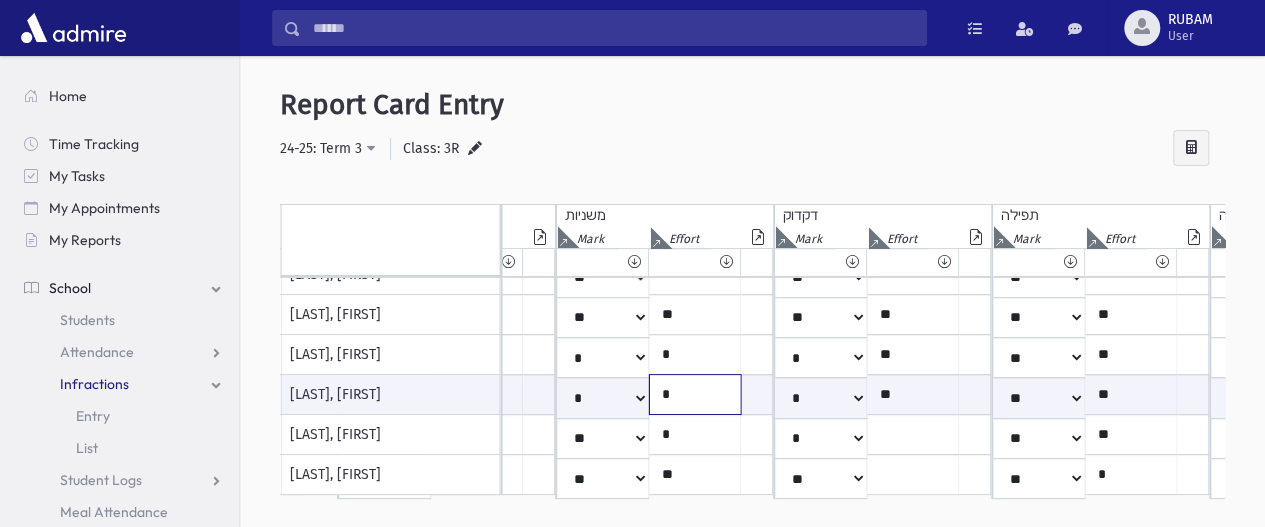 click on "*" at bounding box center (-1261, 394) 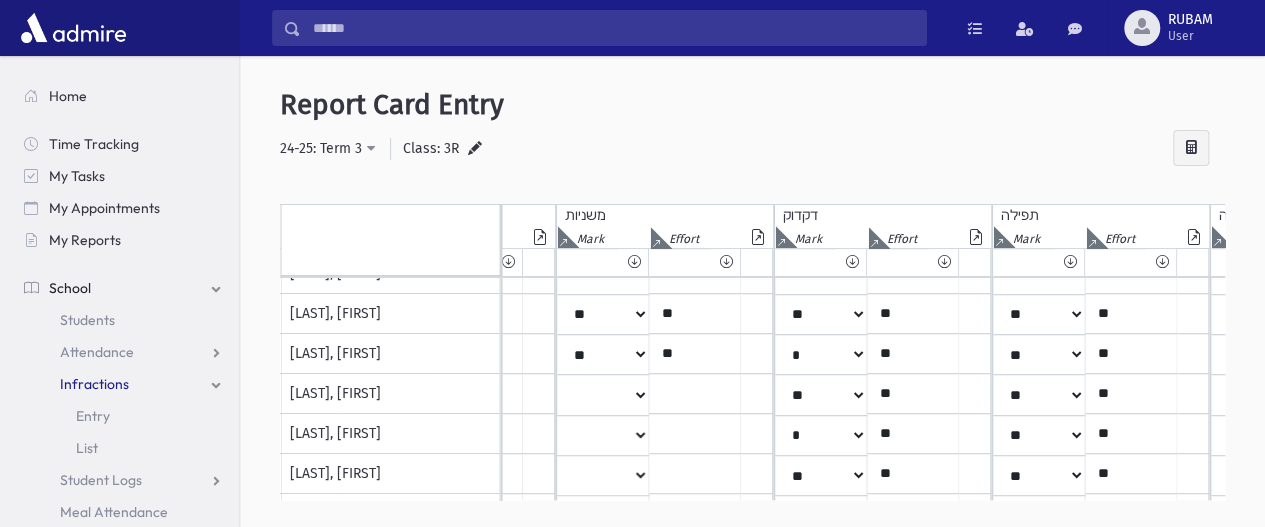 scroll, scrollTop: 103, scrollLeft: 1900, axis: both 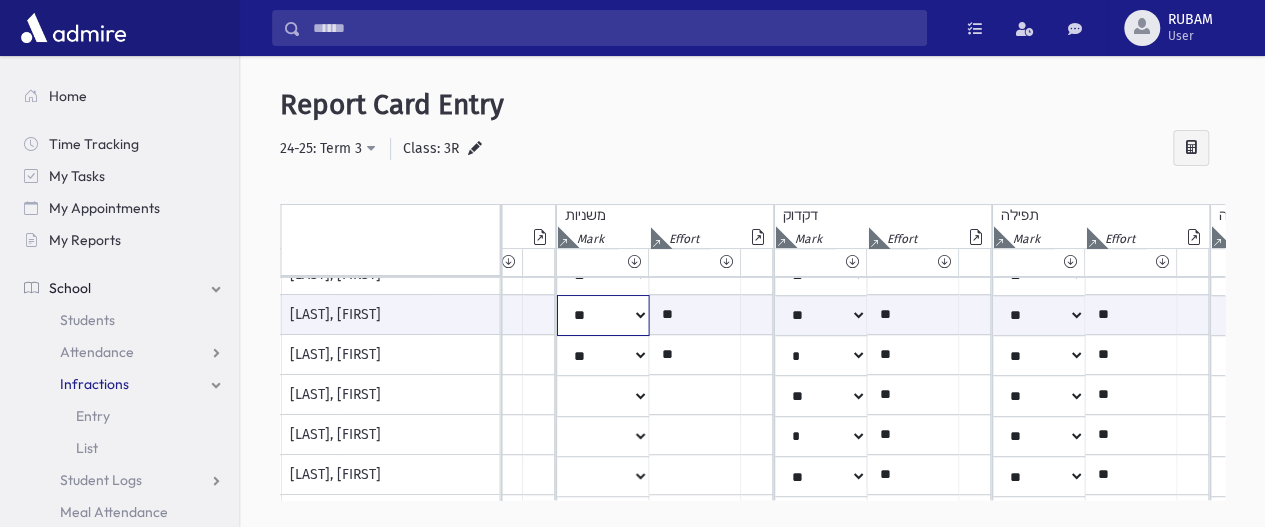 click on "*
**
**
*
**
**
*
**
**
*
**
**
**
***
**
***
**
***
***
***
***
**
***" at bounding box center [-1352, 315] 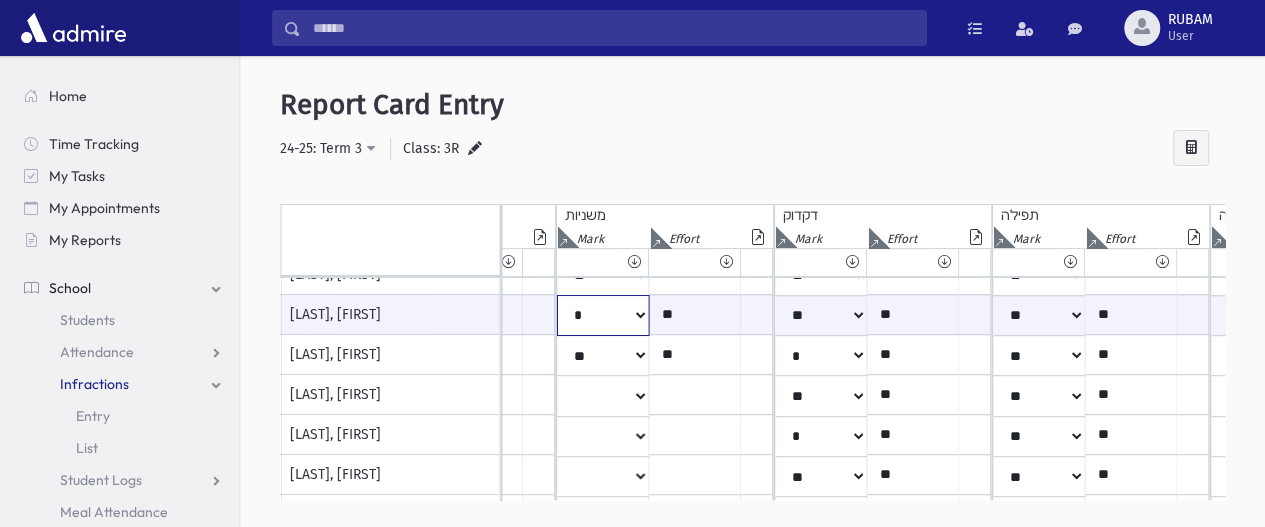 click on "*
**
**
*
**
**
*
**
**
*
**
**
**
***
**
***
**
***
***
***
***
**
***" at bounding box center (-1352, 315) 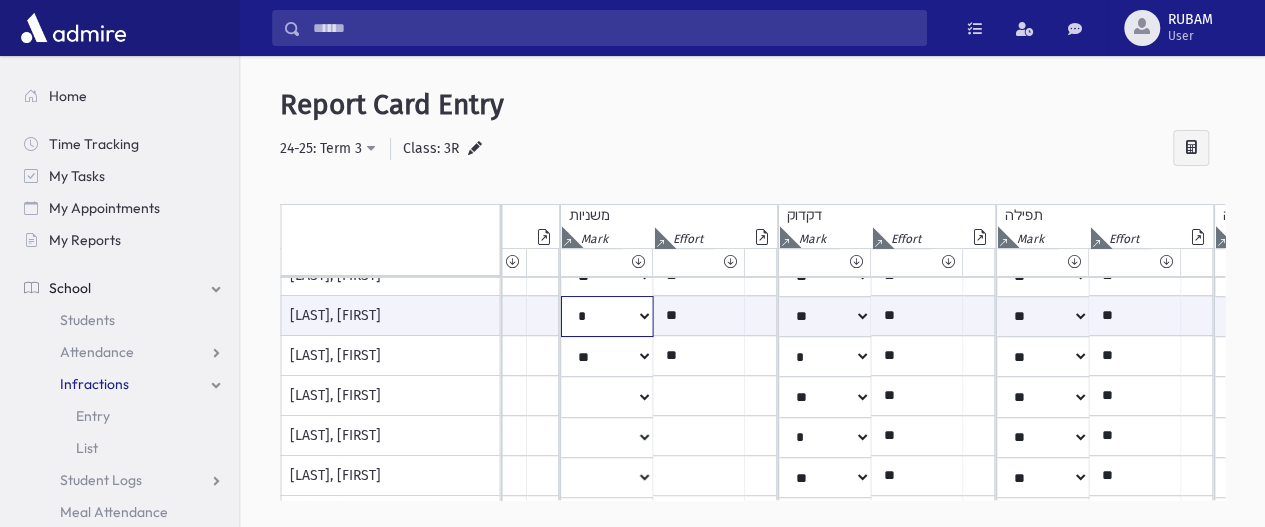 scroll, scrollTop: 105, scrollLeft: 1896, axis: both 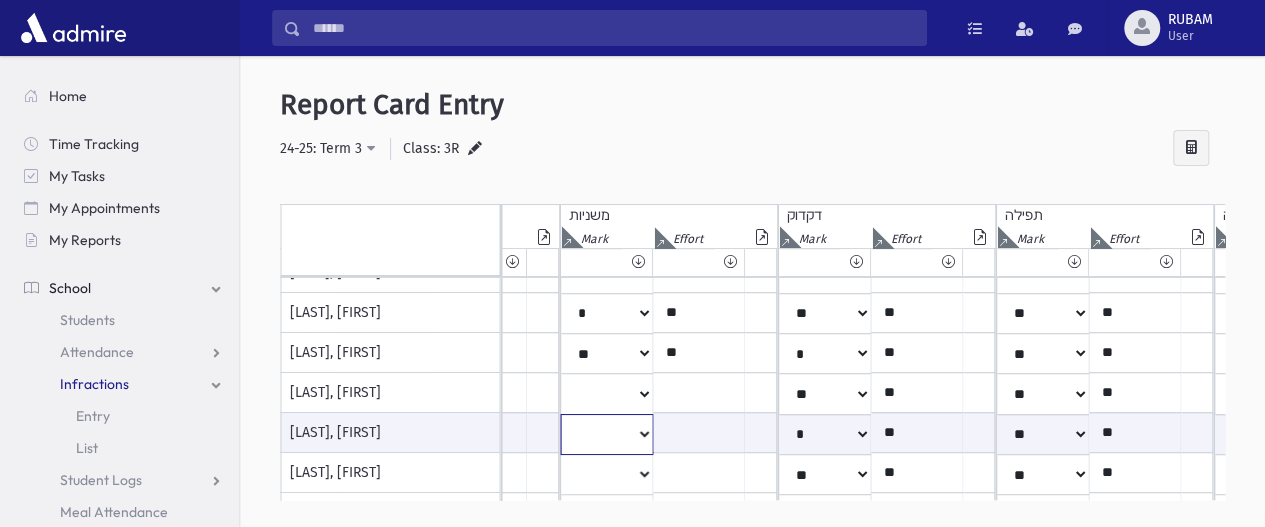 click on "*
**
**
*
**
**
*
**
**
*
**
**
**
***
**
***
**
***
***
***
***
**
***" at bounding box center (-1348, 434) 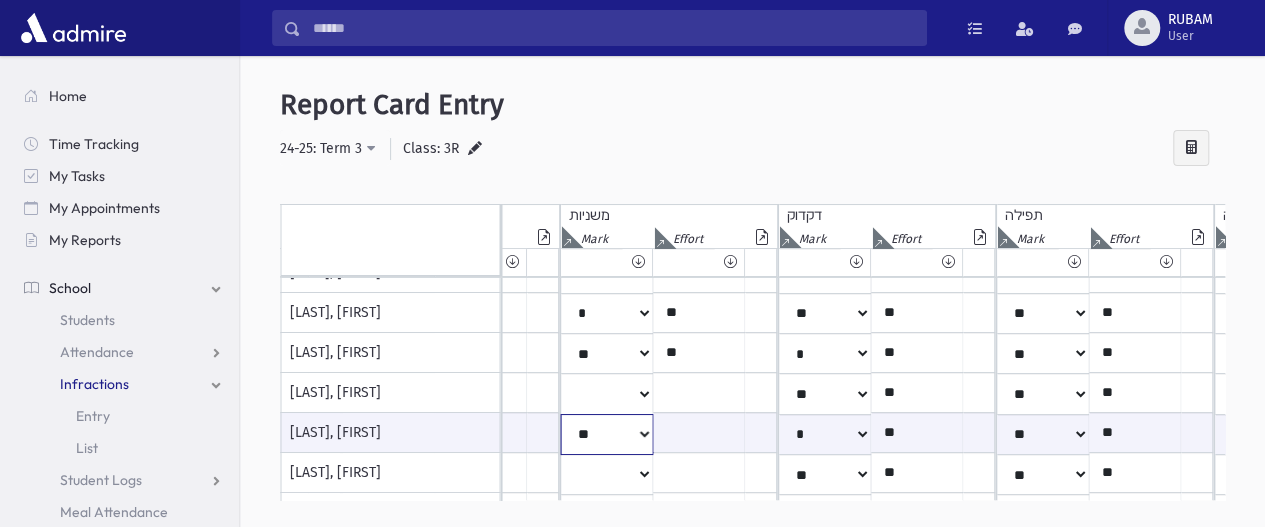 click on "*
**
**
*
**
**
*
**
**
*
**
**
**
***
**
***
**
***
***
***
***
**
***" at bounding box center [-1348, 434] 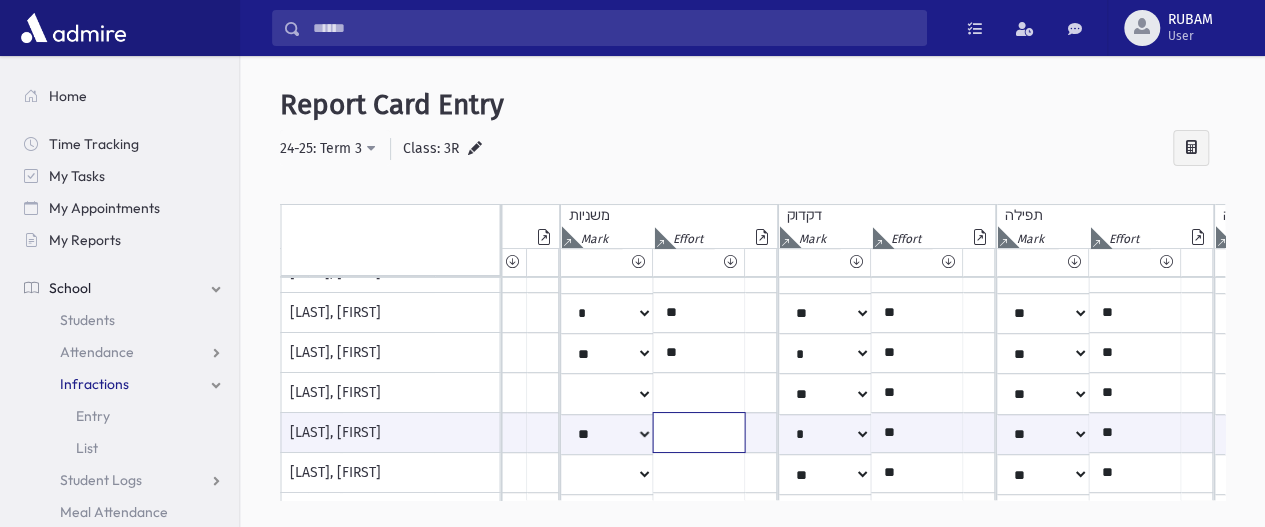 click at bounding box center [-1257, 432] 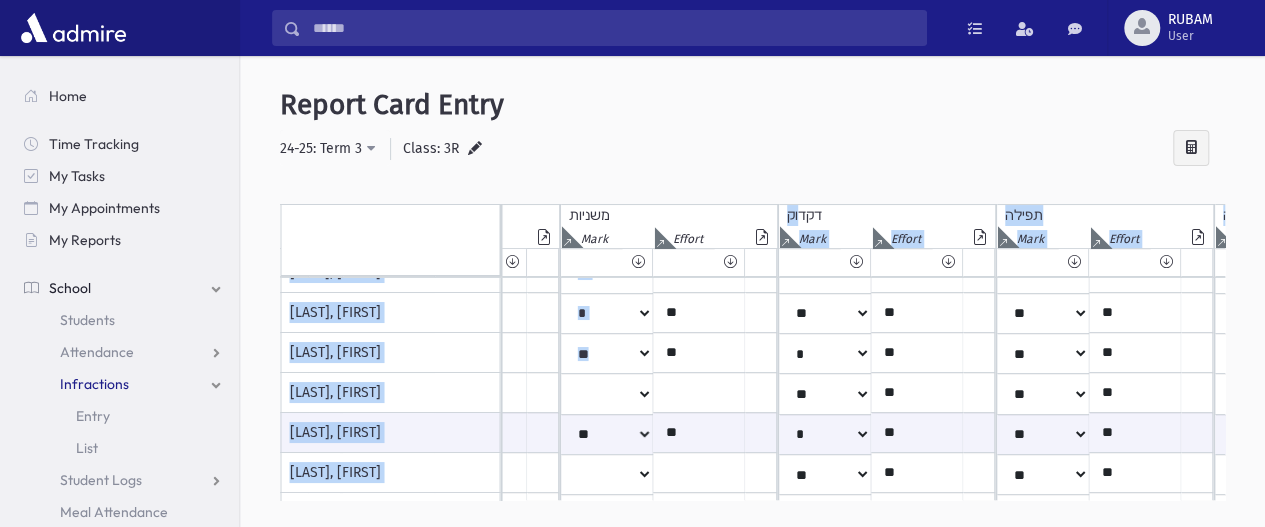 drag, startPoint x: 798, startPoint y: 217, endPoint x: 618, endPoint y: 391, distance: 250.35175 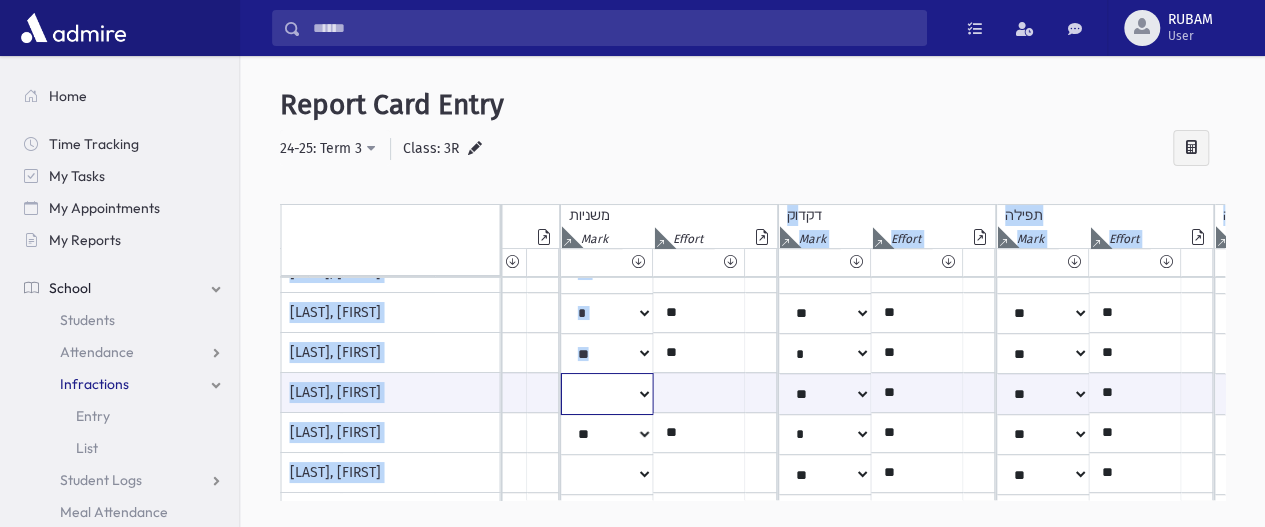 click on "*
**
**
*
**
**
*
**
**
*
**
**
**
***
**
***
**
***
***
***
***
**
***" at bounding box center [-1348, 393] 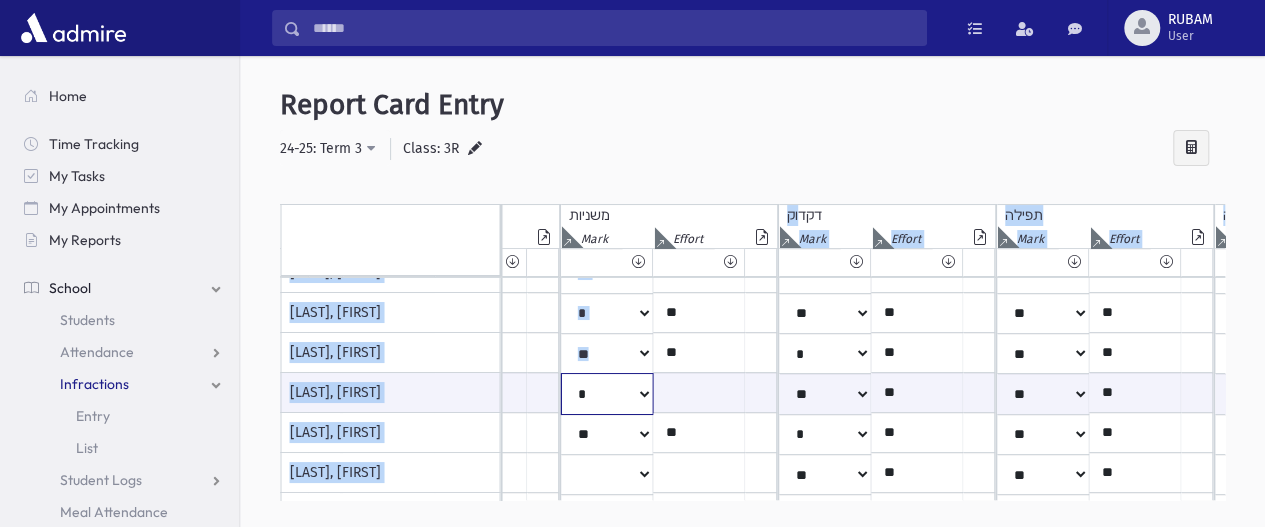 click on "*
**
**
*
**
**
*
**
**
*
**
**
**
***
**
***
**
***
***
***
***
**
***" at bounding box center (-1348, 393) 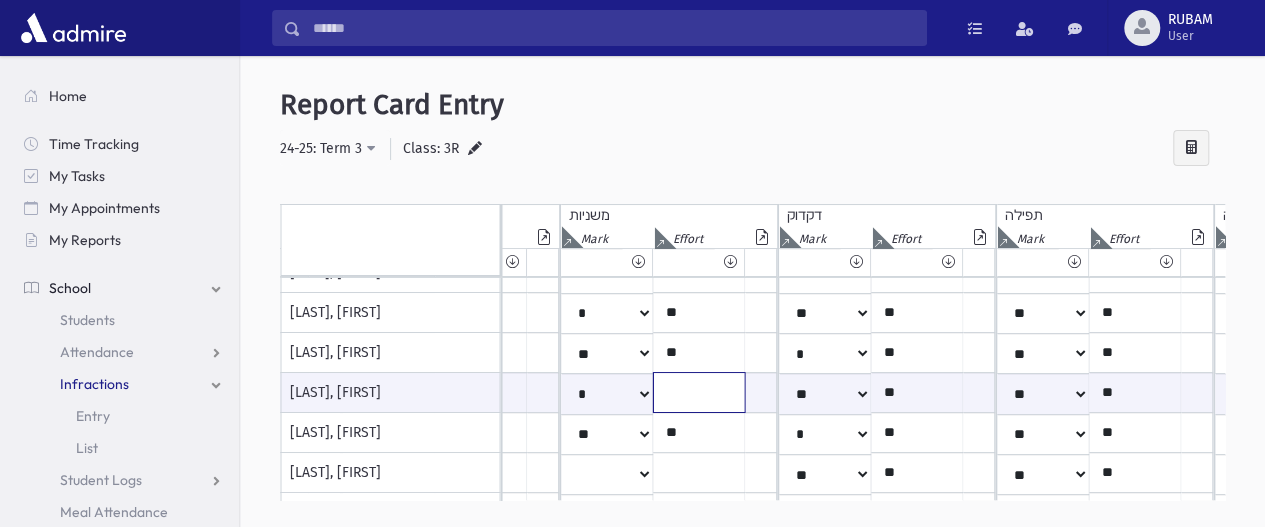 click at bounding box center [-1257, 392] 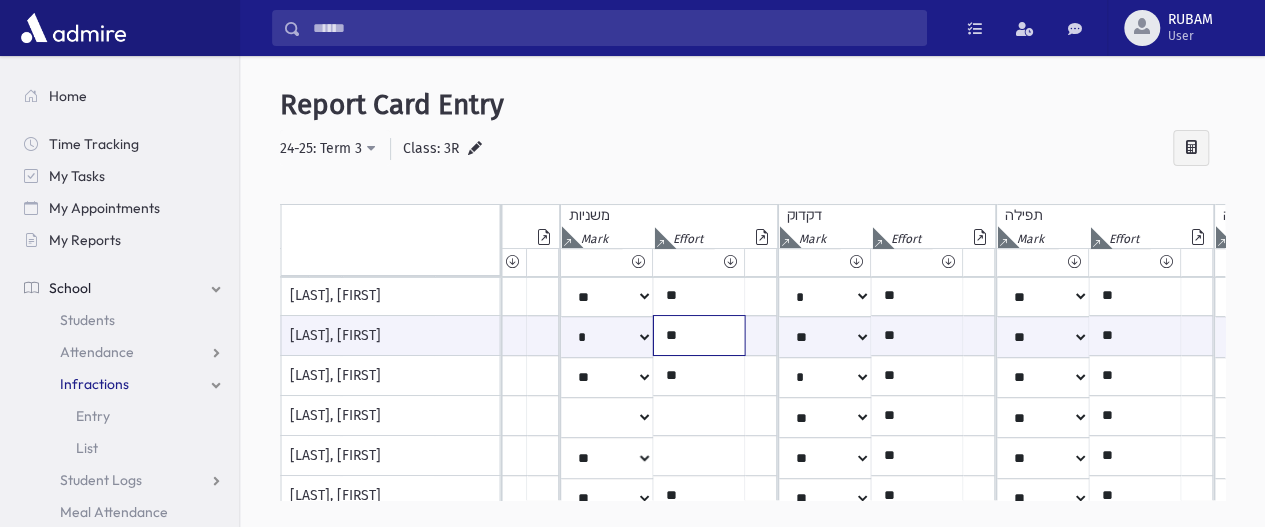 scroll, scrollTop: 163, scrollLeft: 1896, axis: both 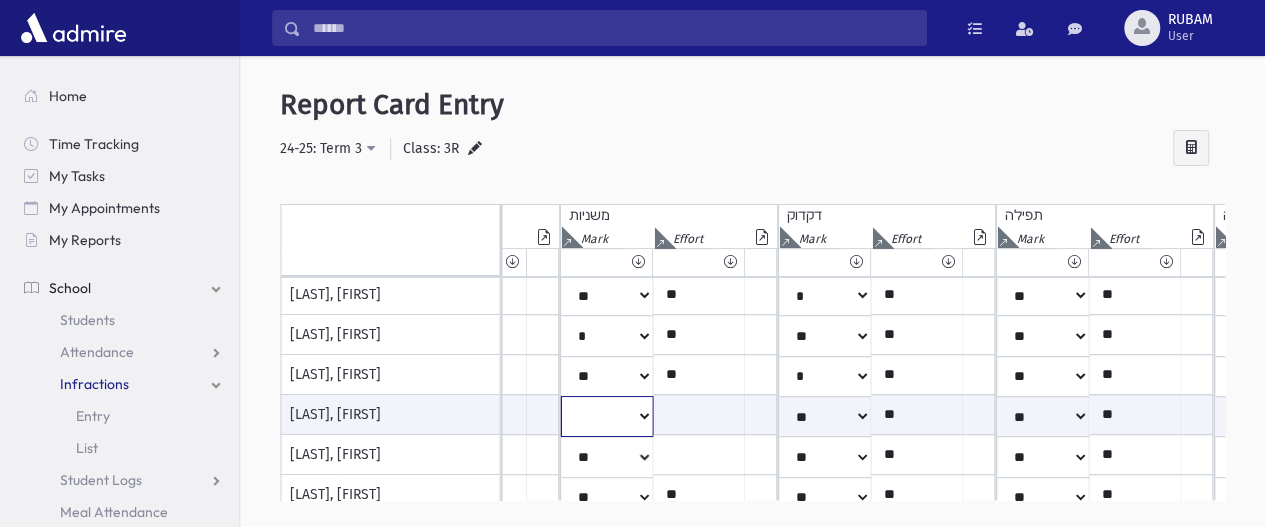 click on "*
**
**
*
**
**
*
**
**
*
**
**
**
***
**
***
**
***
***
***
***
**
***" at bounding box center (-1348, 416) 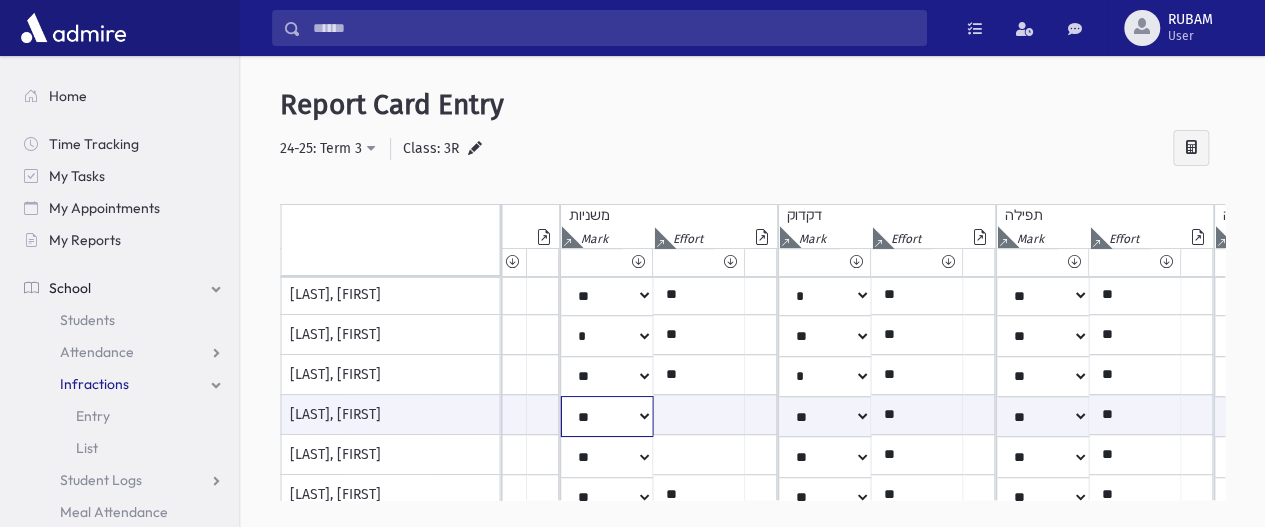 click on "*
**
**
*
**
**
*
**
**
*
**
**
**
***
**
***
**
***
***
***
***
**
***" at bounding box center [-1348, 416] 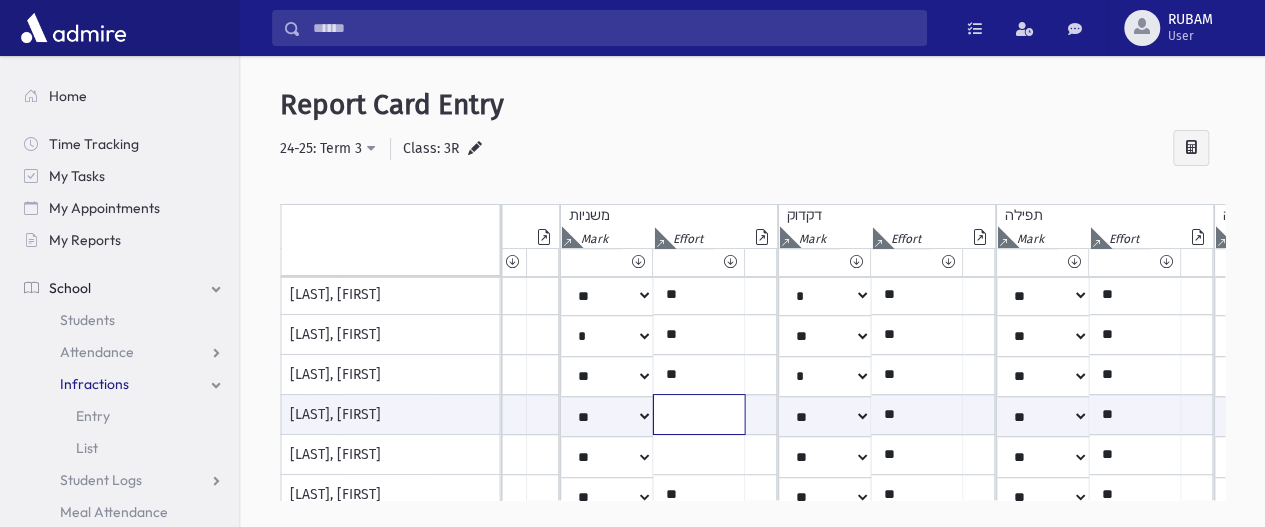 click at bounding box center (-1257, 414) 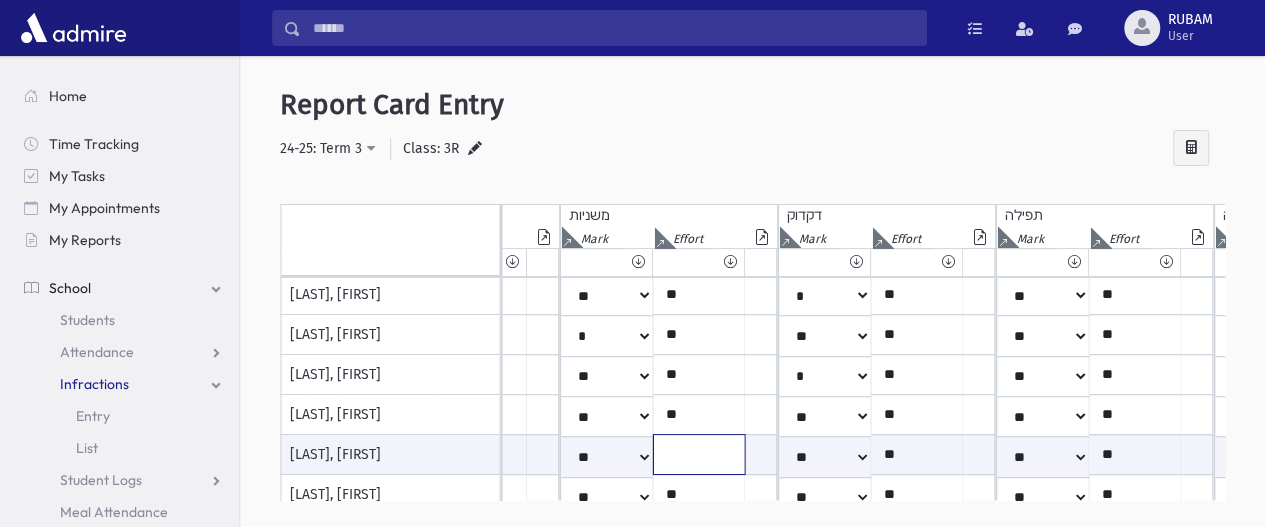 click at bounding box center [-1257, 454] 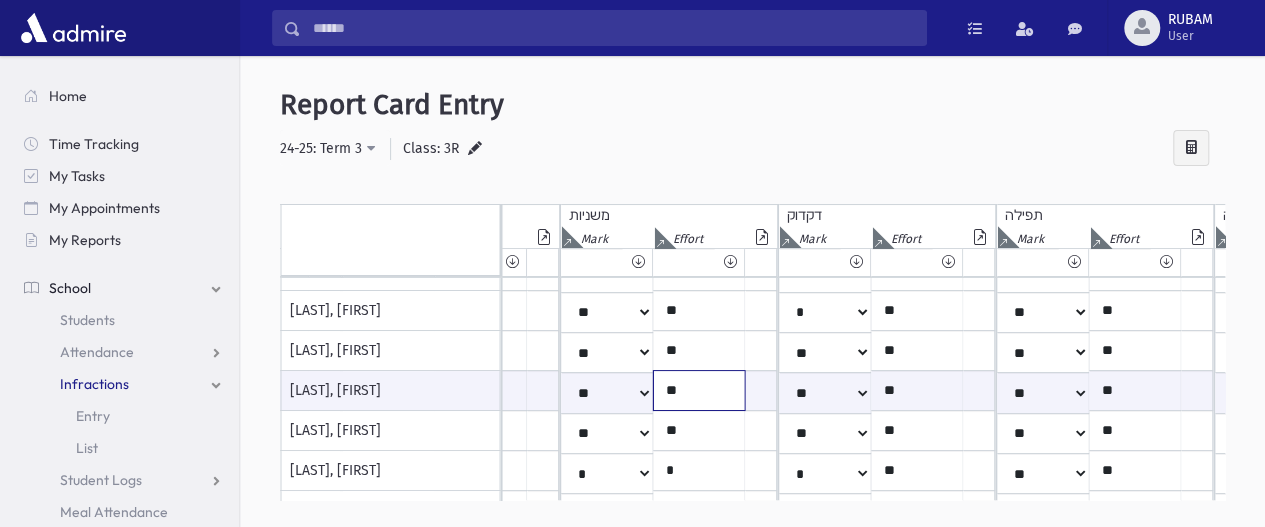scroll, scrollTop: 229, scrollLeft: 1896, axis: both 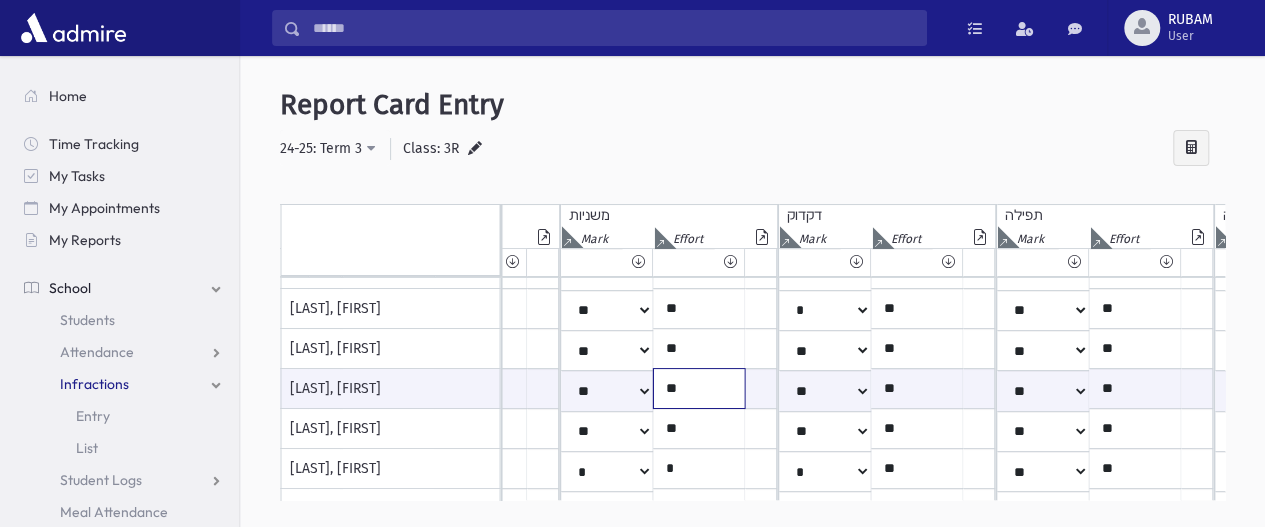 click on "**" at bounding box center [-1257, 388] 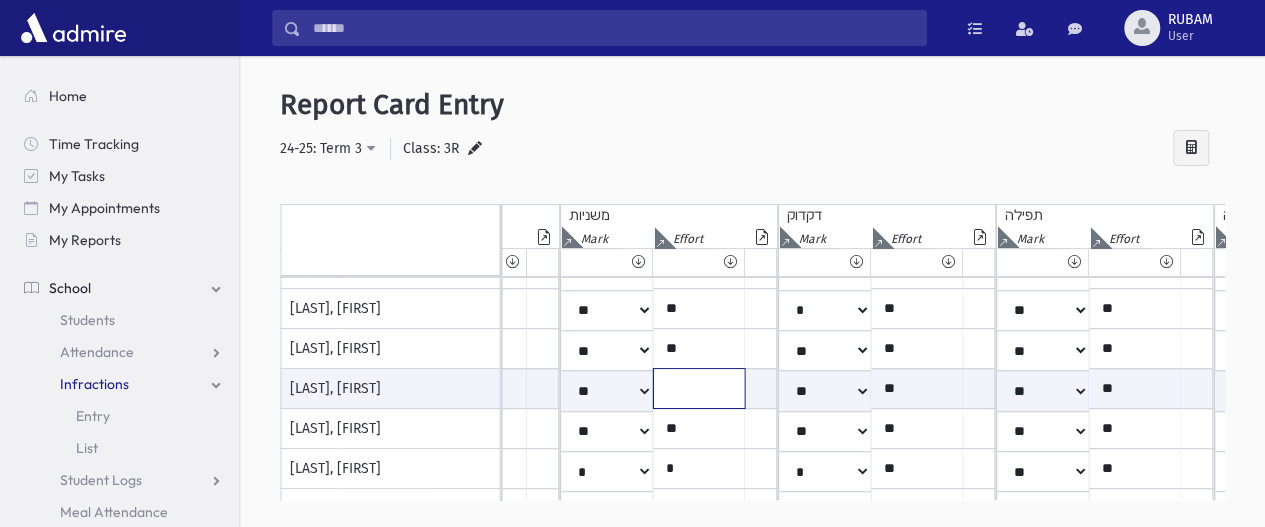 click at bounding box center (-1257, 388) 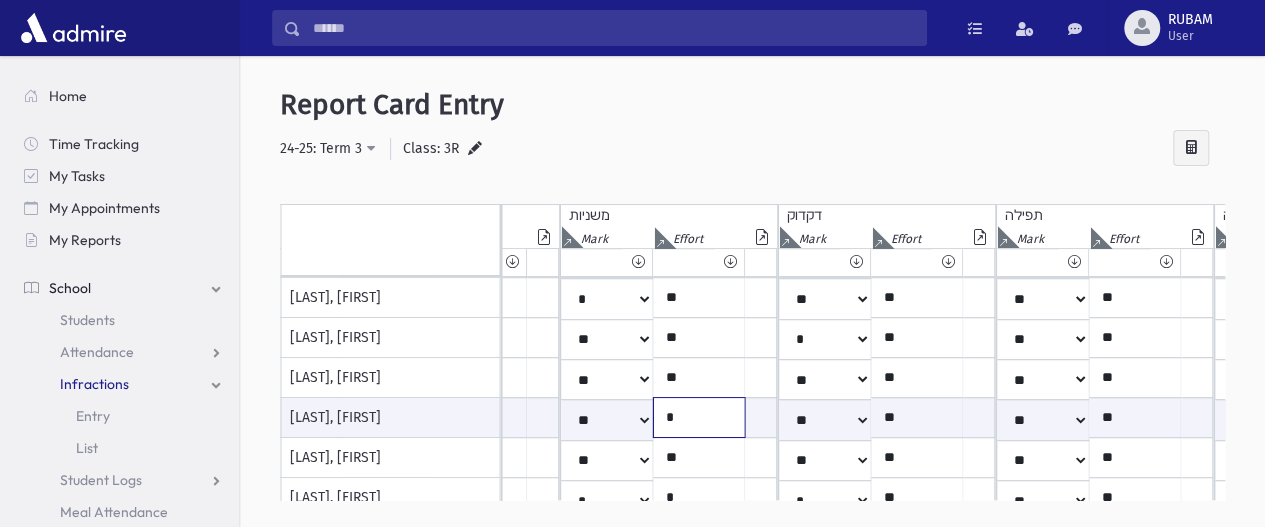 scroll, scrollTop: 346, scrollLeft: 1896, axis: both 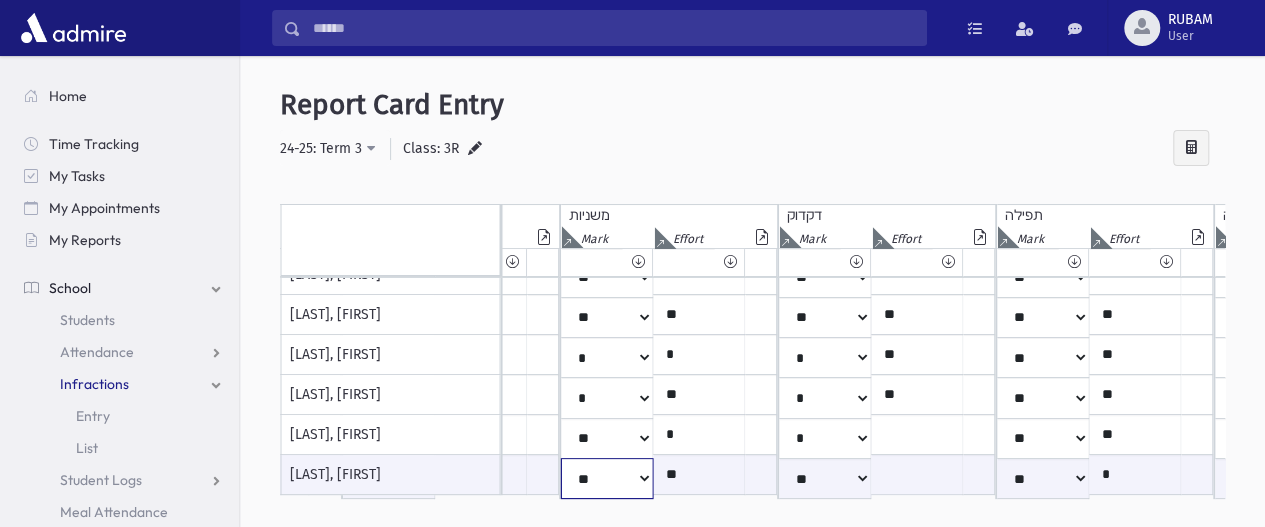 click on "*
**
**
*
**
**
*
**
**
*
**
**
**
***
**
***
**
***
***
***
***
**
***" at bounding box center (-1348, 478) 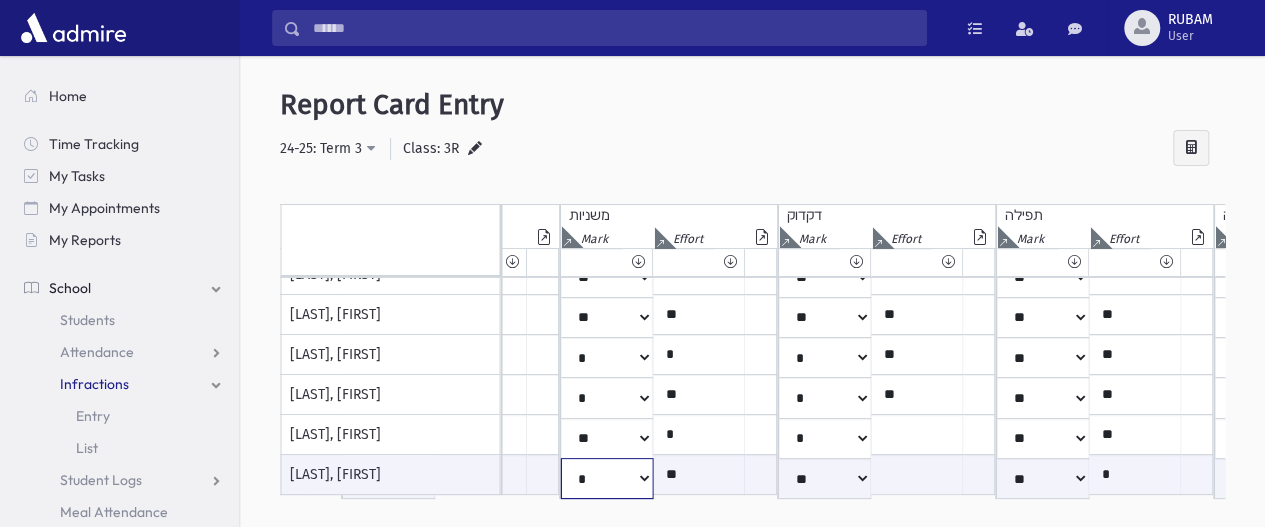 click on "*
**
**
*
**
**
*
**
**
*
**
**
**
***
**
***
**
***
***
***
***
**
***" at bounding box center [-1348, 478] 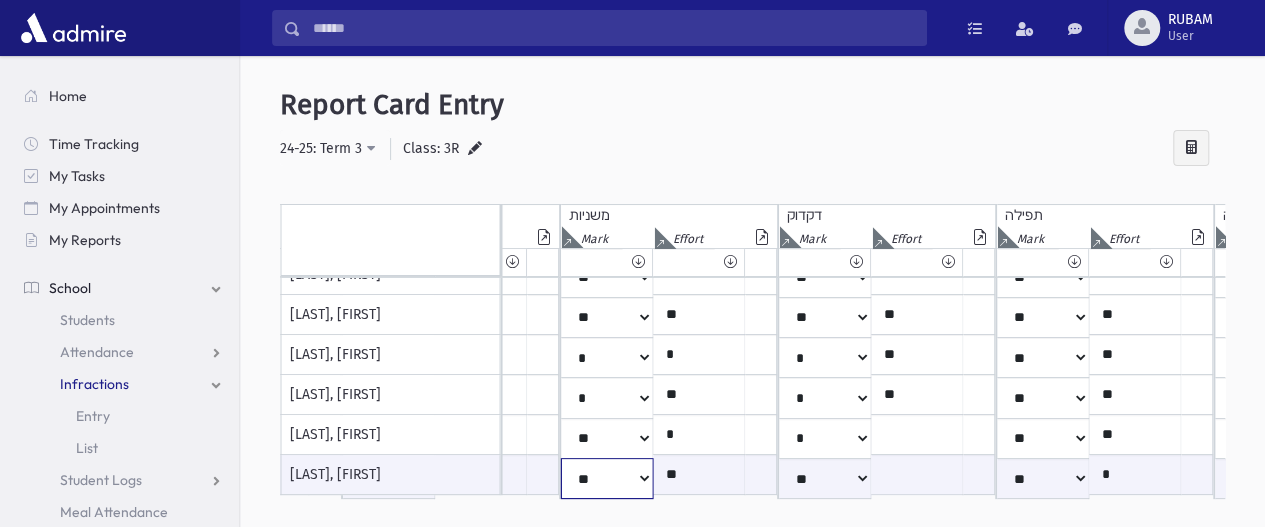 click on "*
**
**
*
**
**
*
**
**
*
**
**
**
***
**
***
**
***
***
***
***
**
***" at bounding box center [-1348, 478] 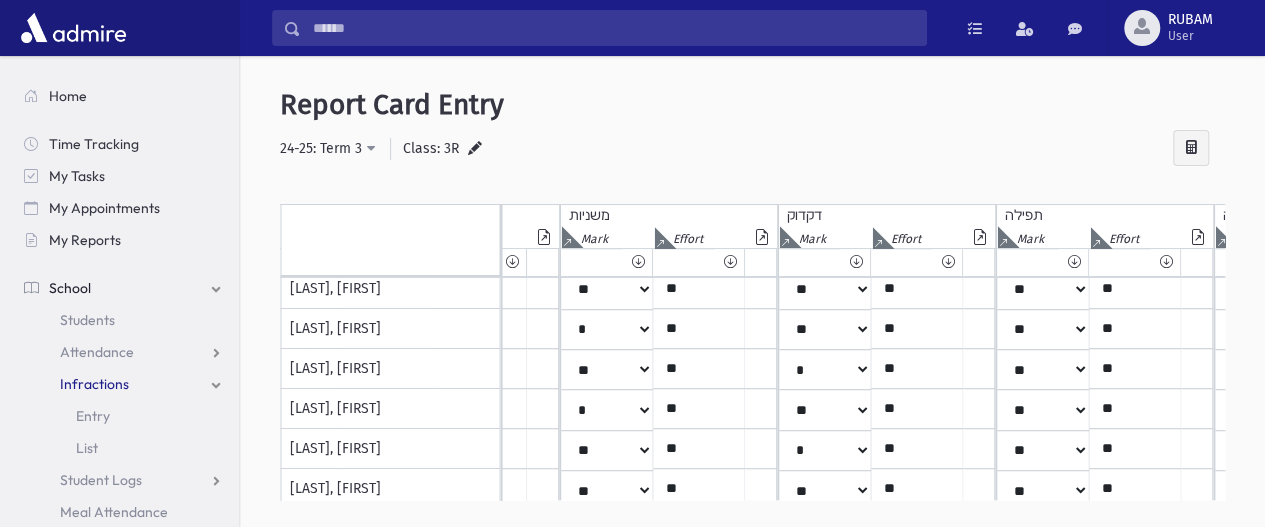 scroll, scrollTop: 204, scrollLeft: 1900, axis: both 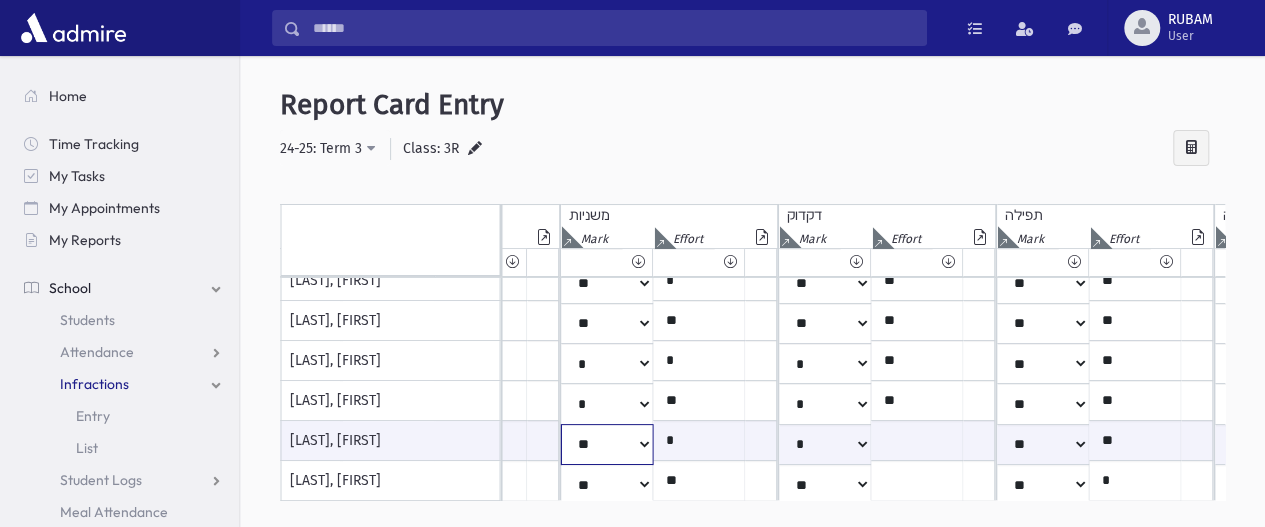 click on "*
**
**
*
**
**
*
**
**
*
**
**
**
***
**
***
**
***
***
***
***
**
***" at bounding box center [-1348, 444] 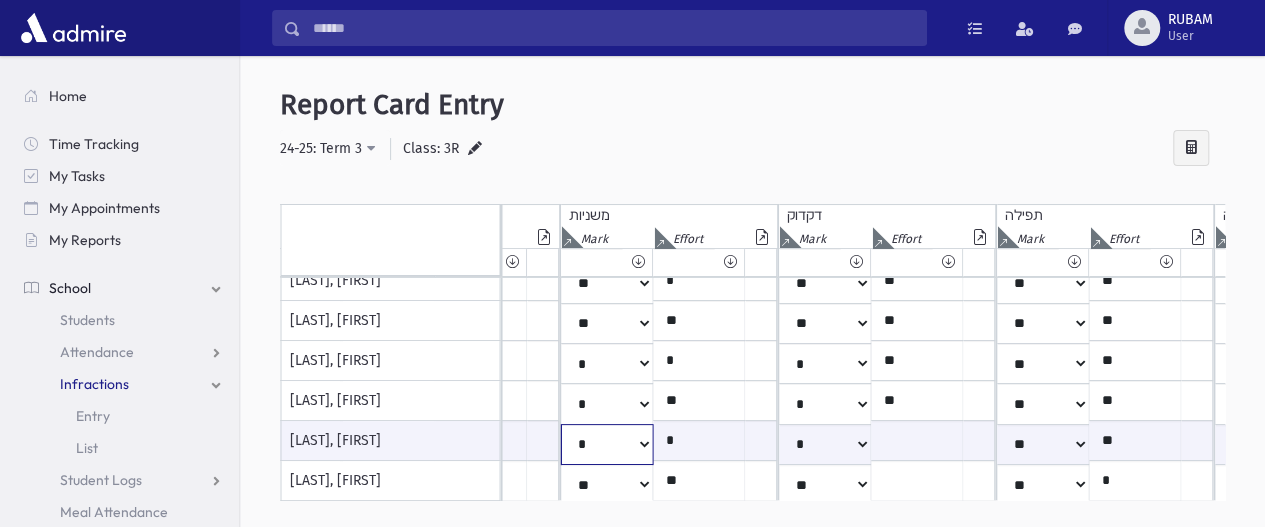 click on "*
**
**
*
**
**
*
**
**
*
**
**
**
***
**
***
**
***
***
***
***
**
***" at bounding box center [-1348, 444] 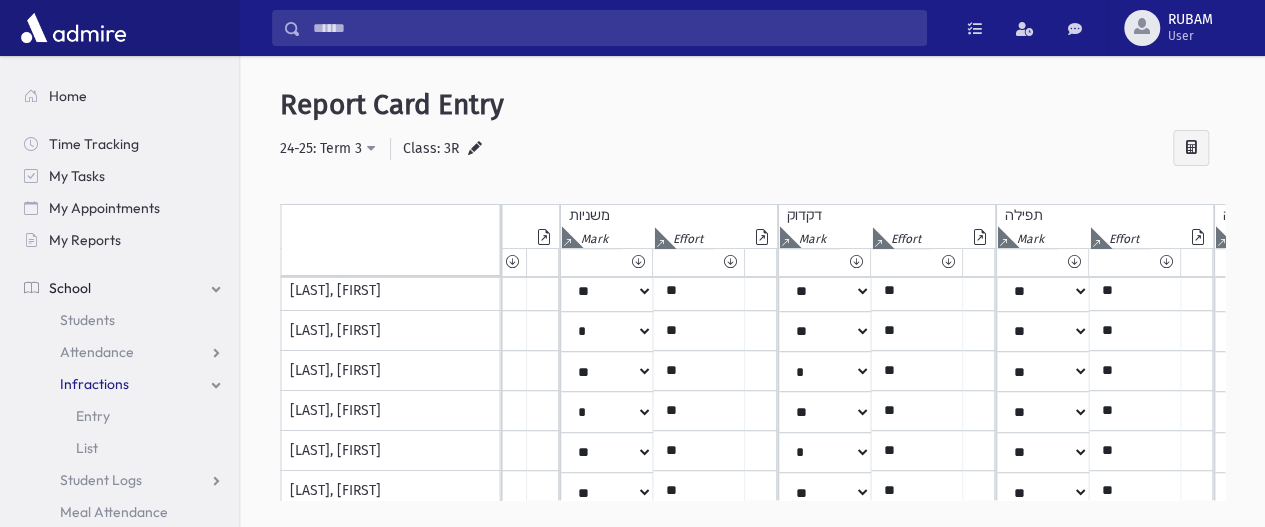 scroll, scrollTop: 217, scrollLeft: 1894, axis: both 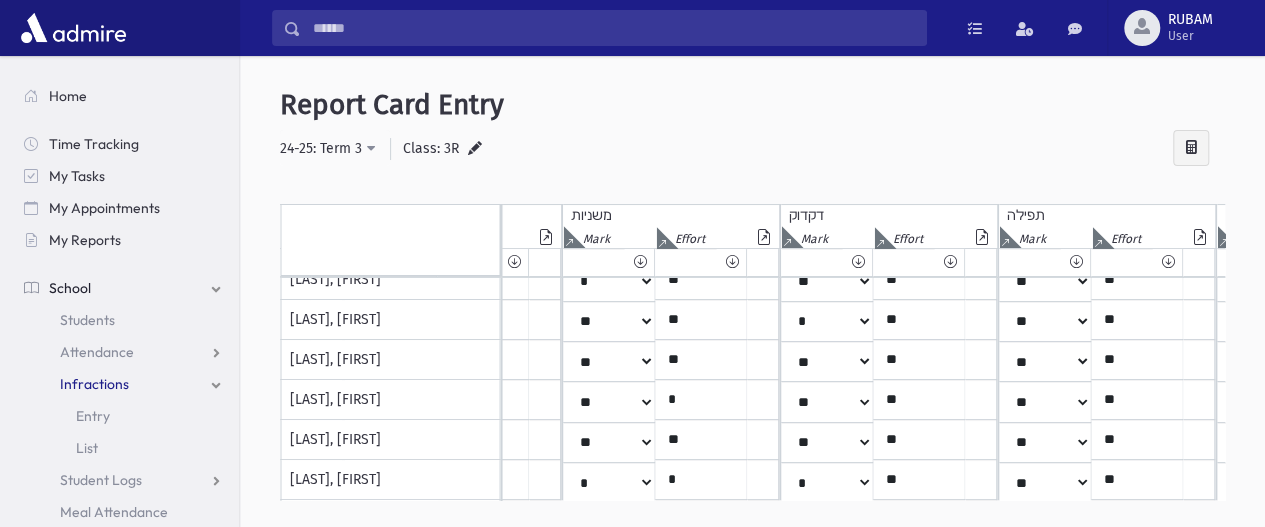 click on "**********" at bounding box center [752, 149] 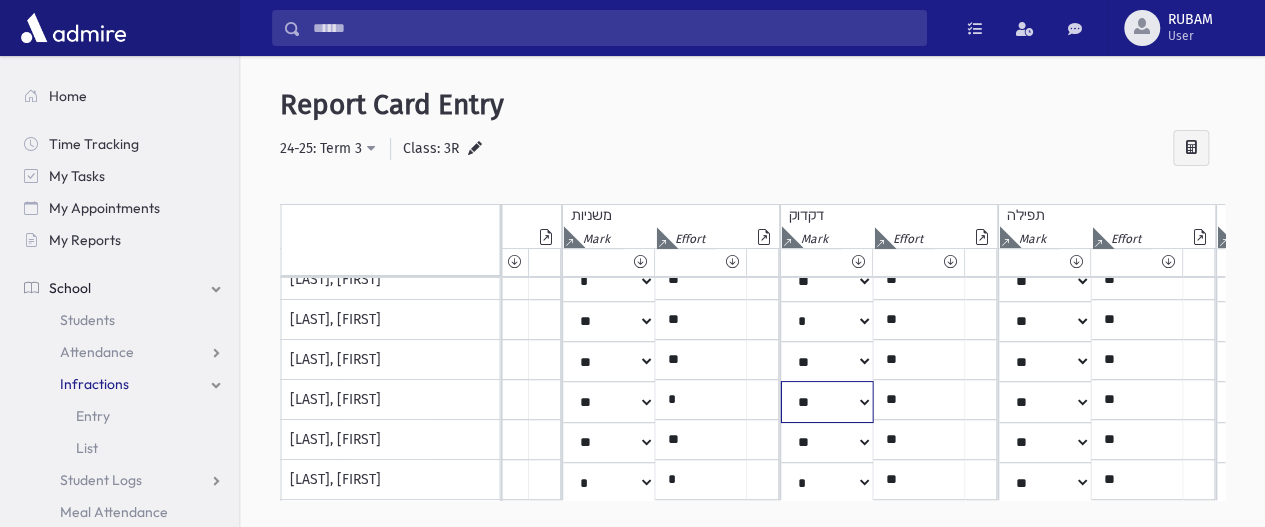 click on "*
**
**
*
**
**
*
**
**
*
**
**
**
***
**
***
**
***
***
***
***
**
***" at bounding box center (-1346, 80) 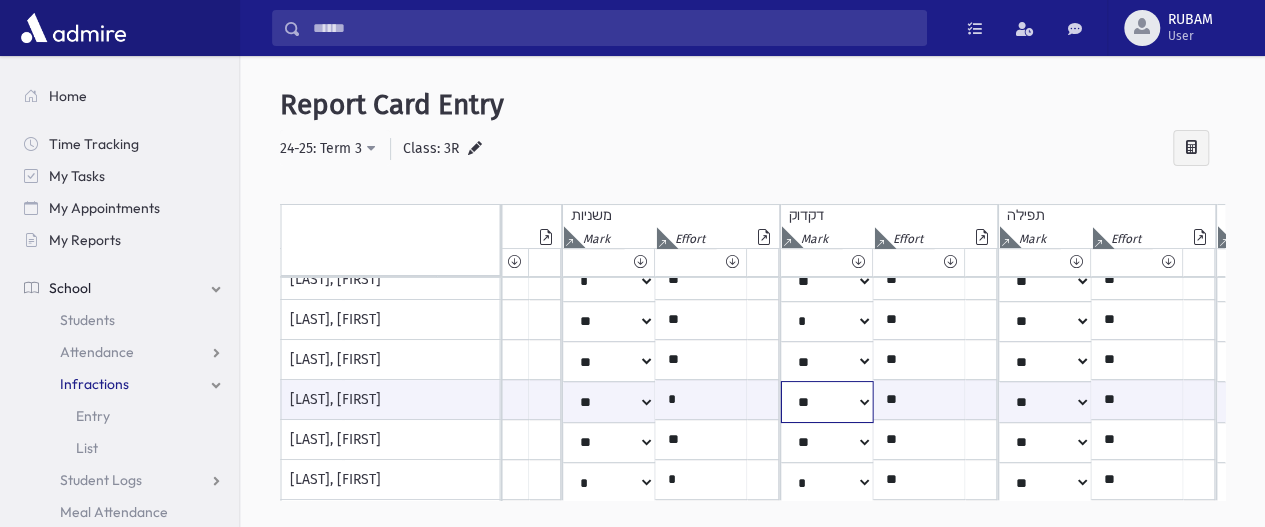 click on "*
**
**
*
**
**
*
**
**
*
**
**
**
***
**
***
**
***
***
***
***
**
***" at bounding box center (-1346, 401) 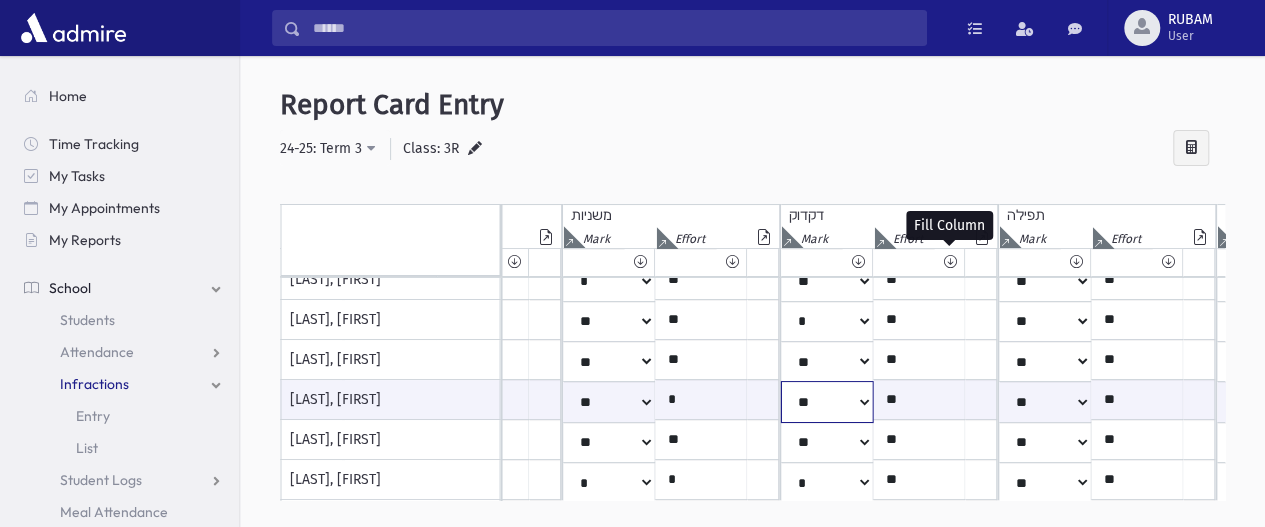 scroll, scrollTop: 0, scrollLeft: 2098, axis: horizontal 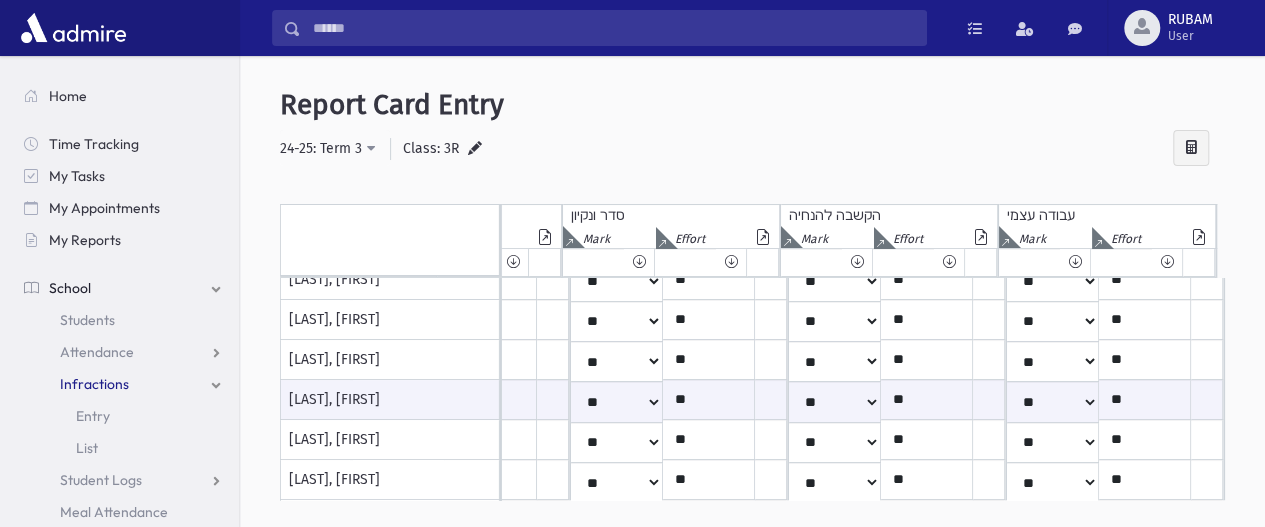 click on "**********" at bounding box center [752, 306] 